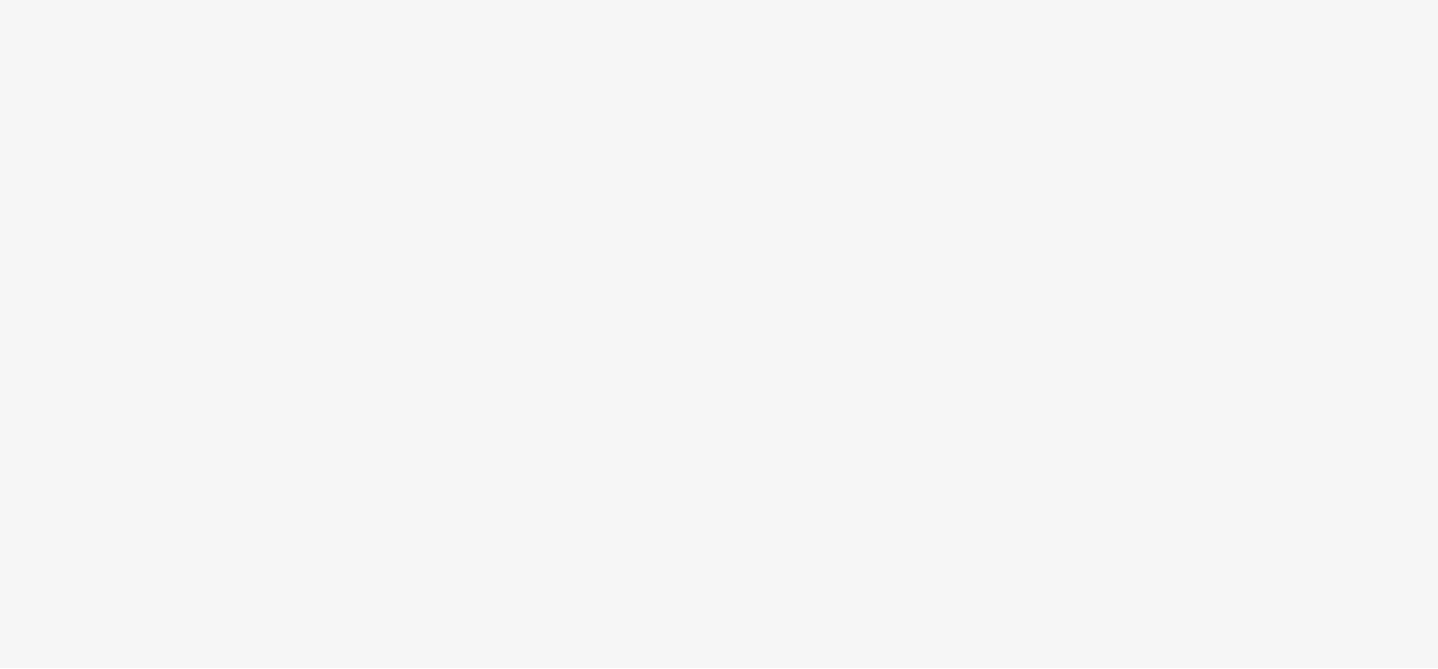 scroll, scrollTop: 0, scrollLeft: 0, axis: both 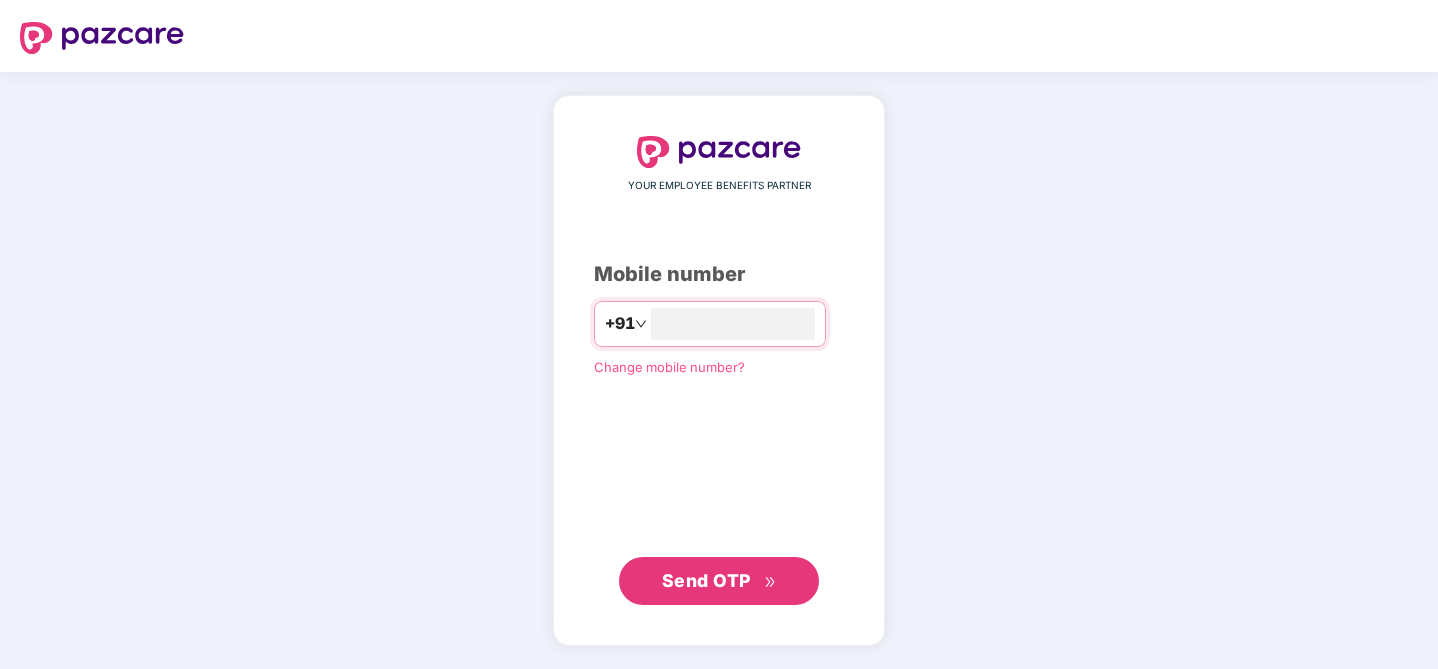 type on "**********" 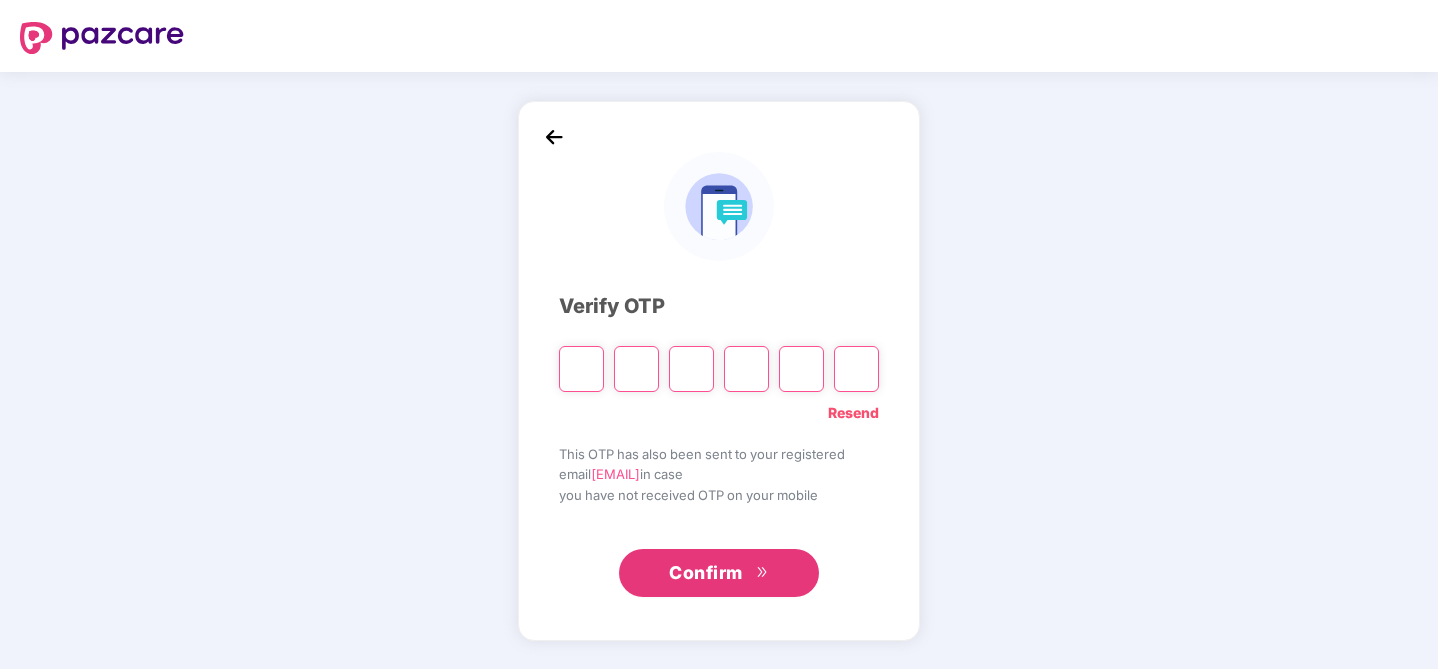 type on "*" 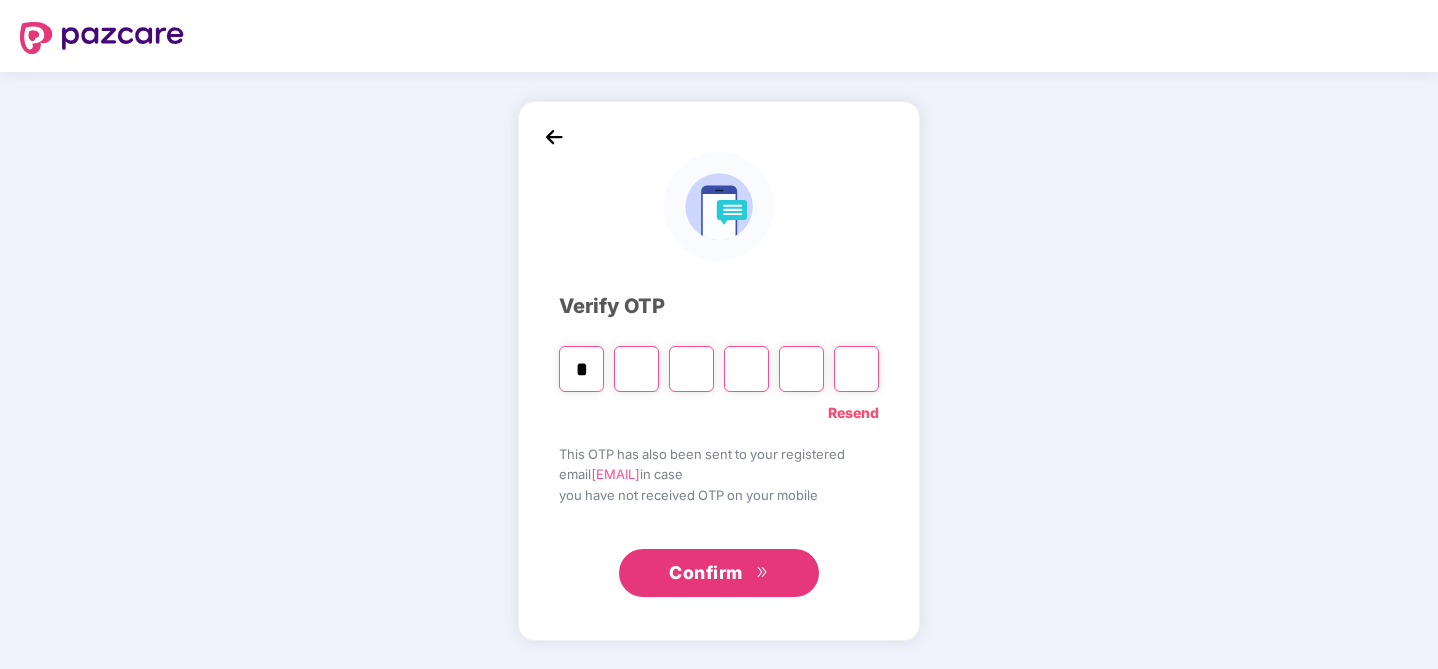 type on "*" 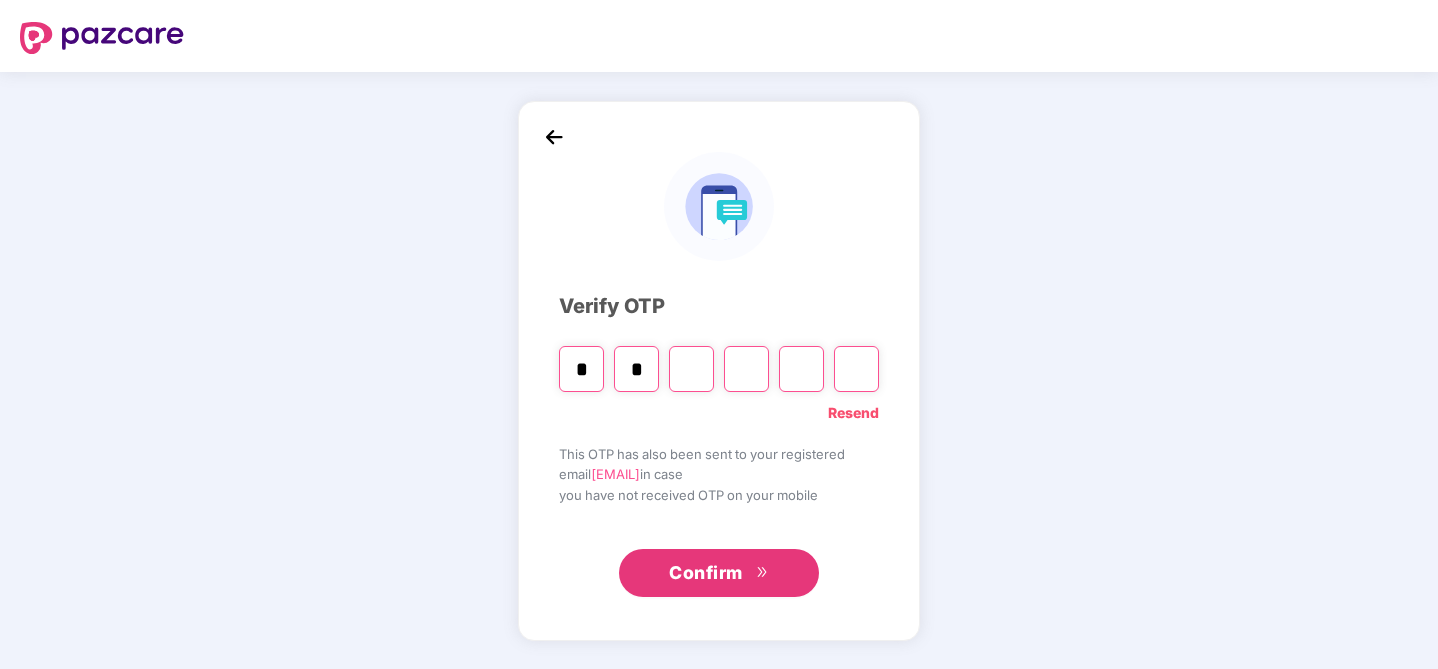 type on "*" 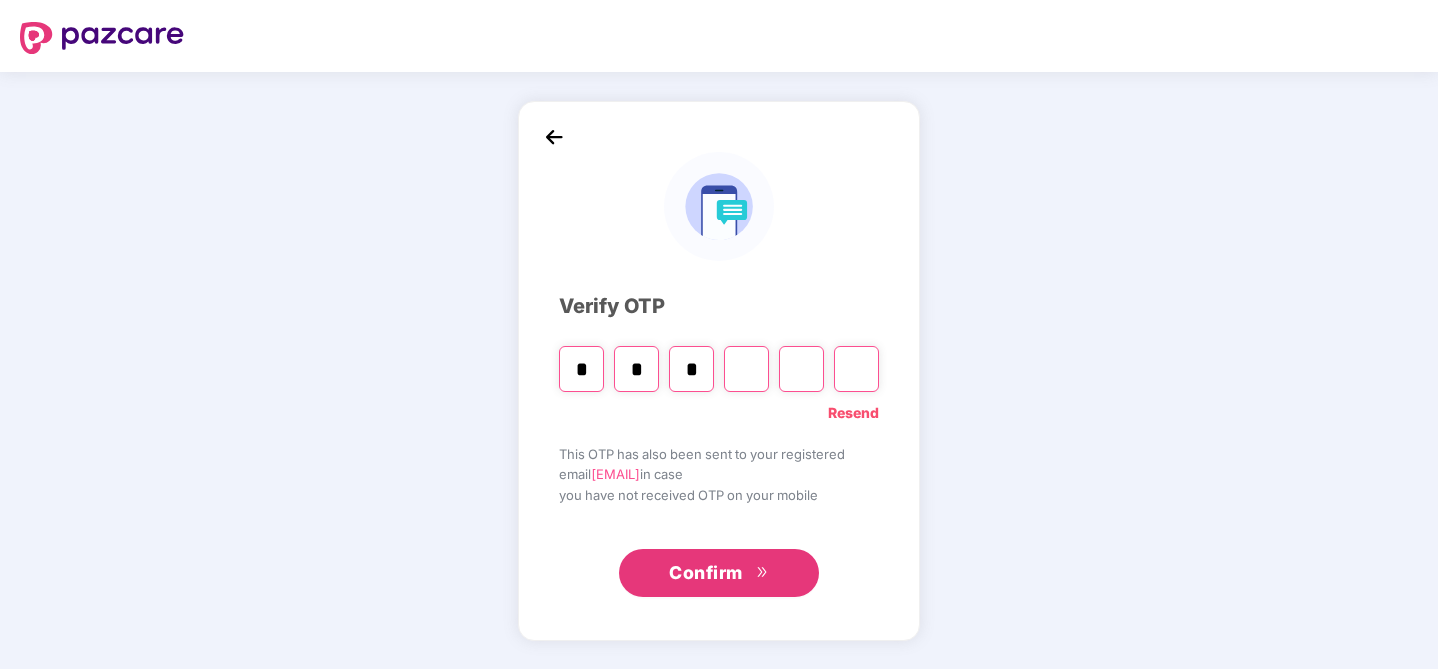 type on "*" 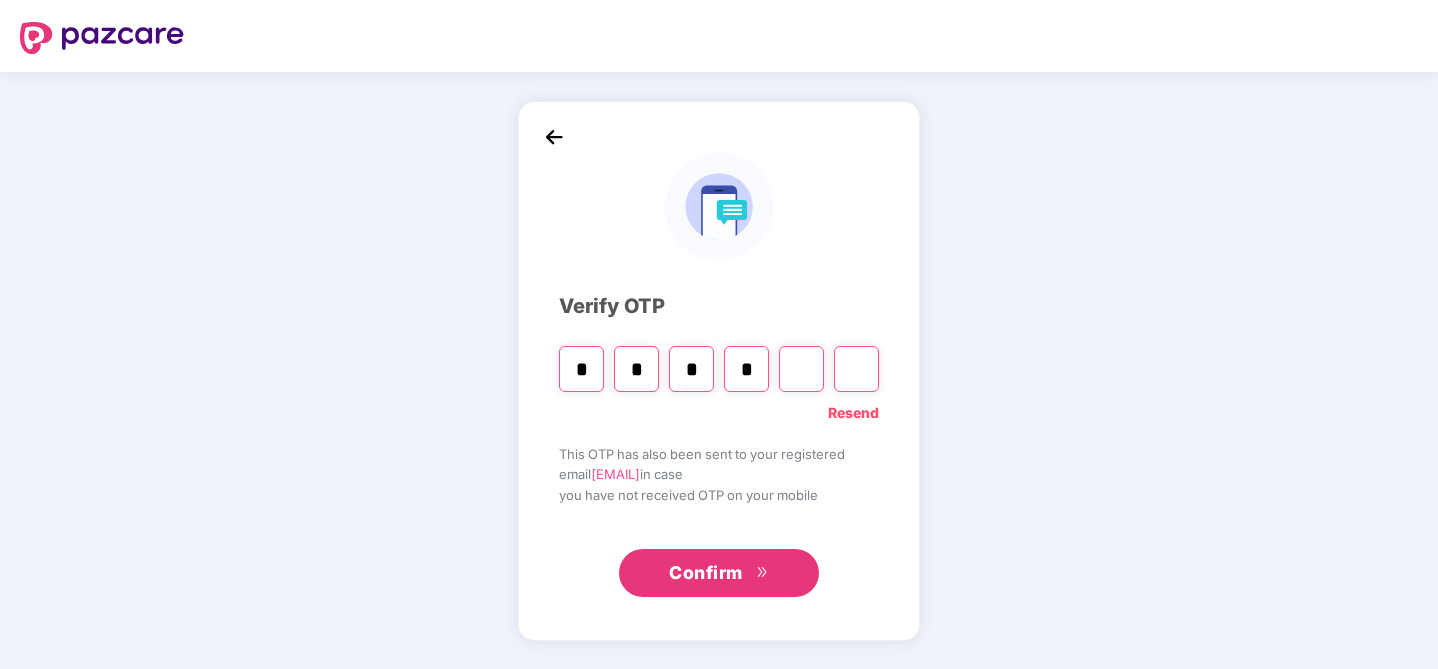 type on "*" 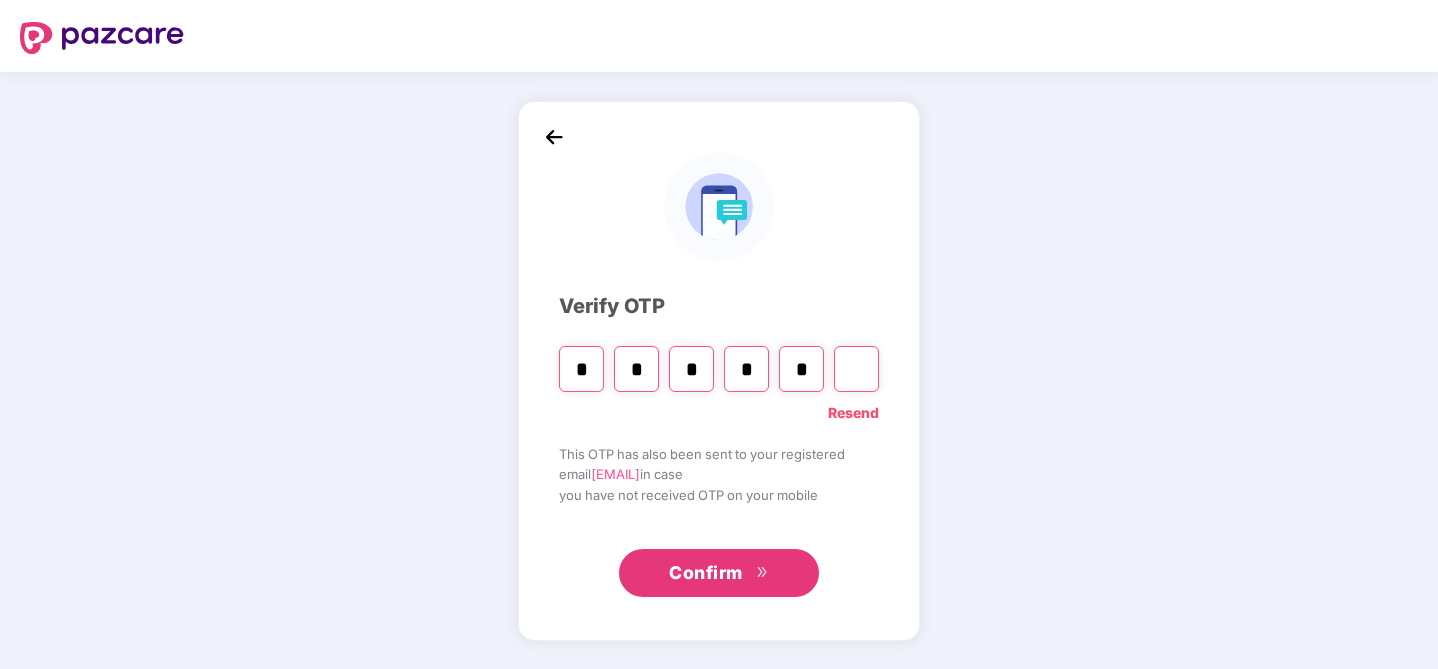 type on "*" 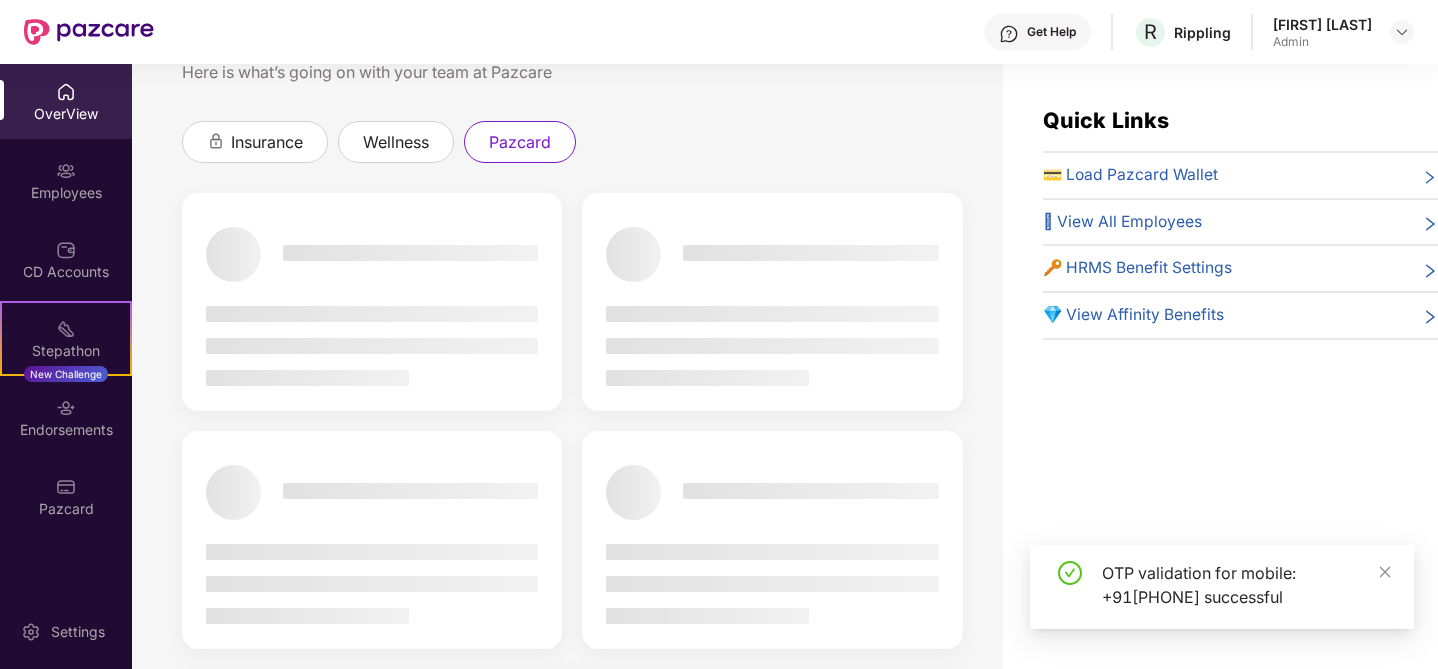 scroll, scrollTop: 100, scrollLeft: 0, axis: vertical 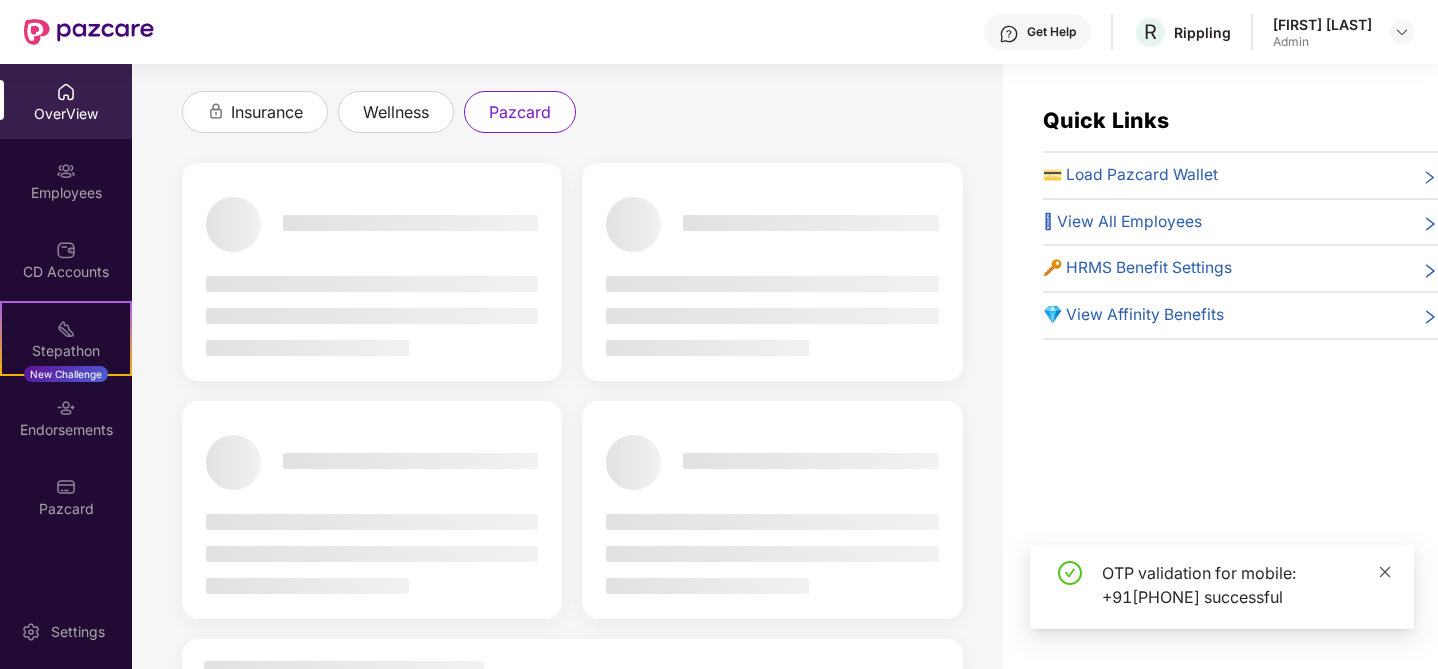 click 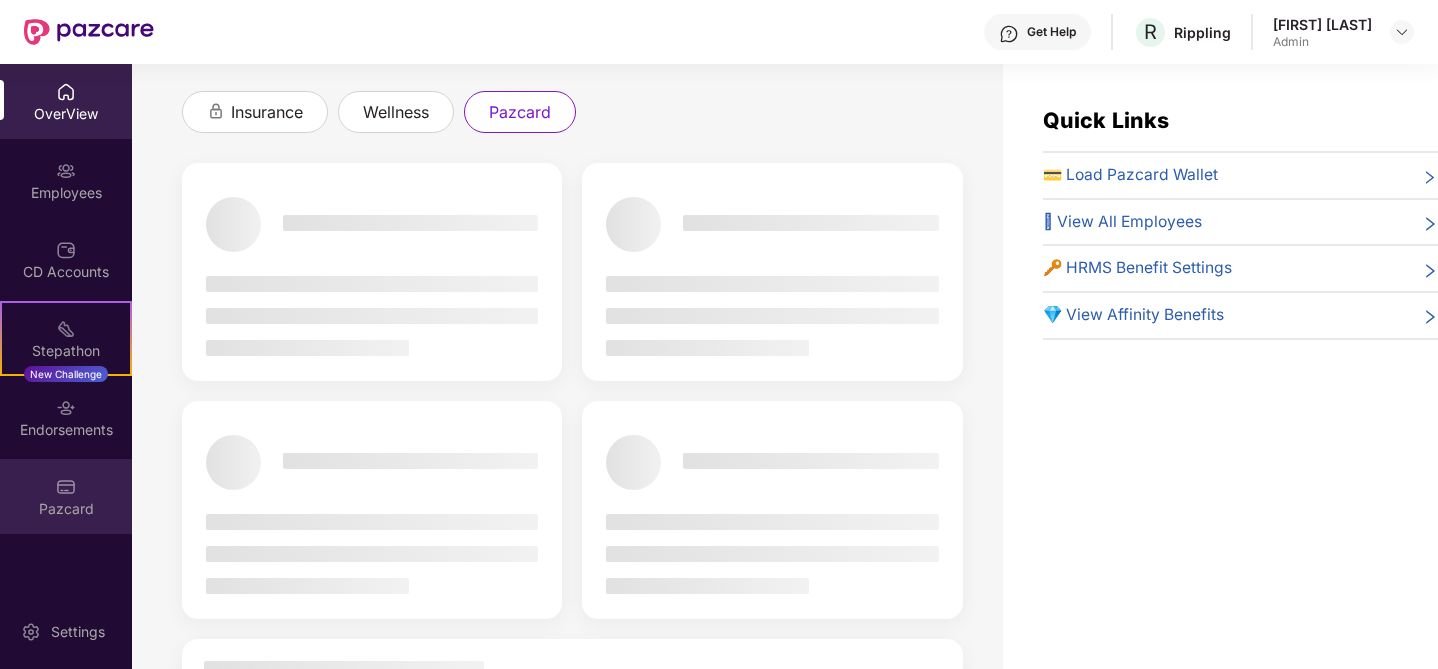 click at bounding box center (66, 487) 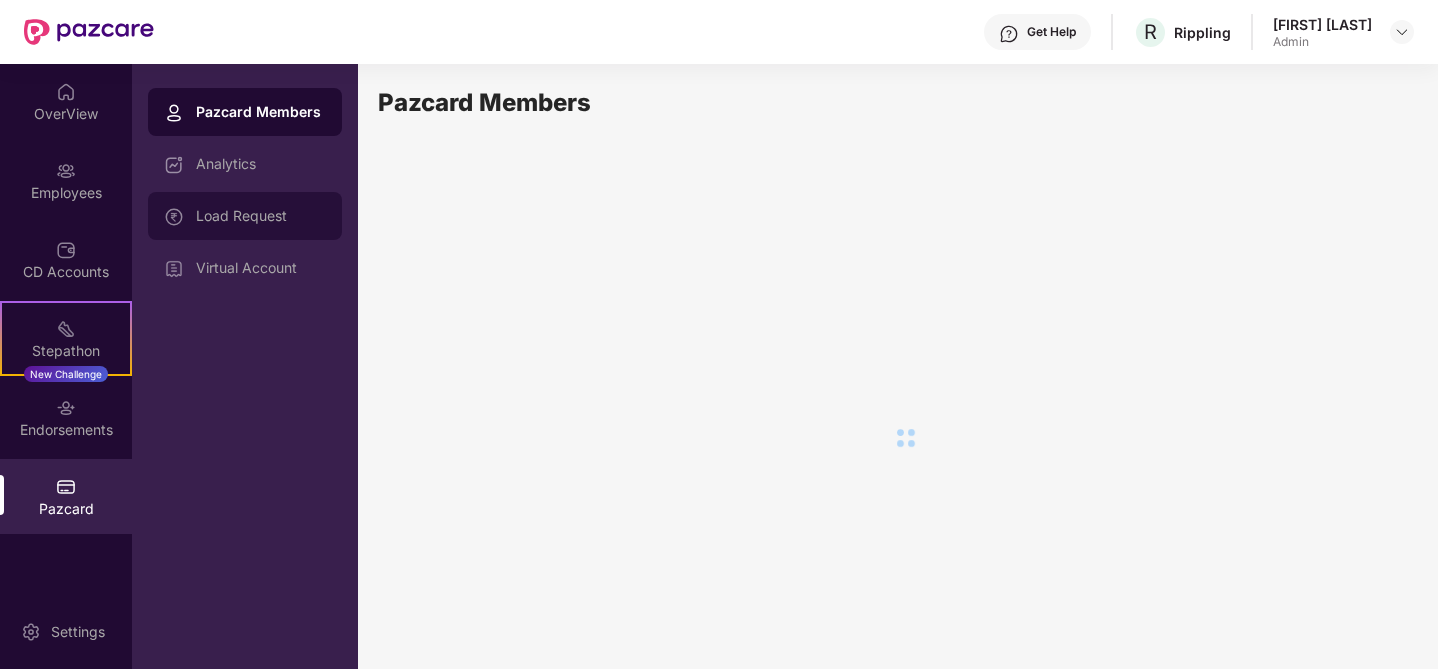 click on "Load Request" at bounding box center [261, 216] 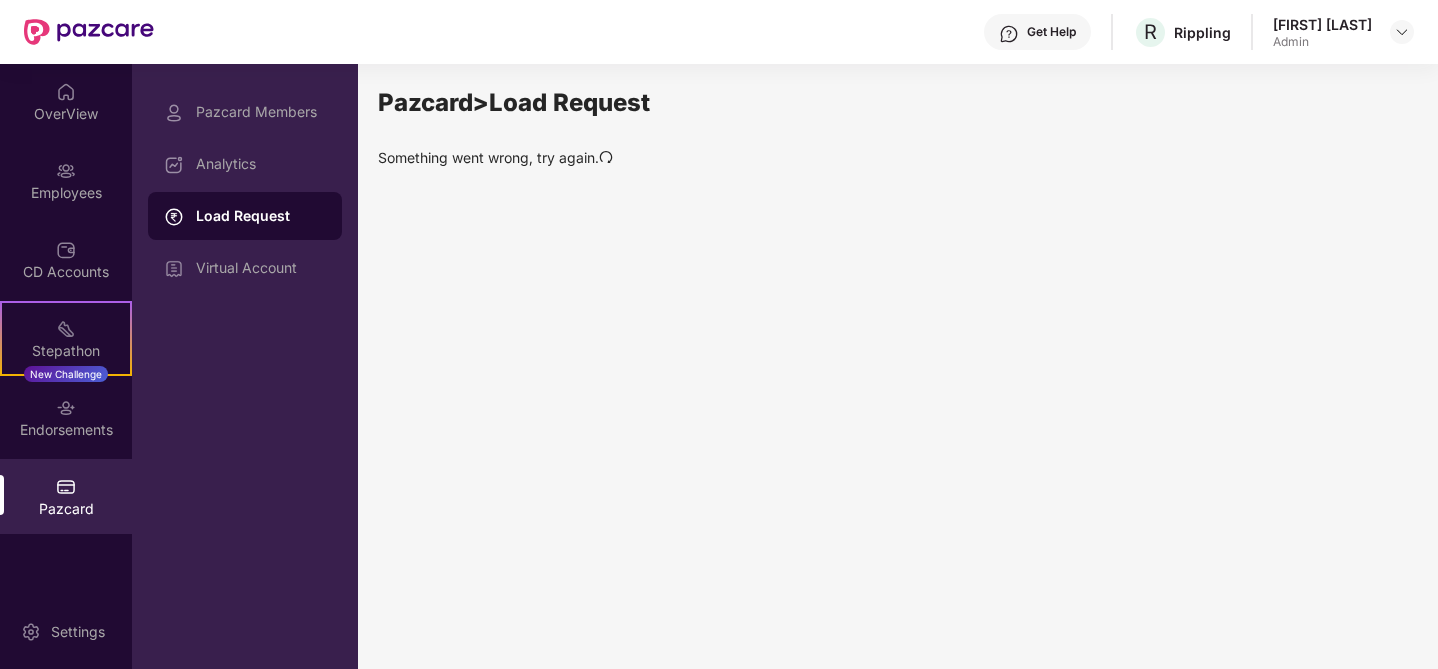 click on "Something went wrong, try again." at bounding box center [895, 158] 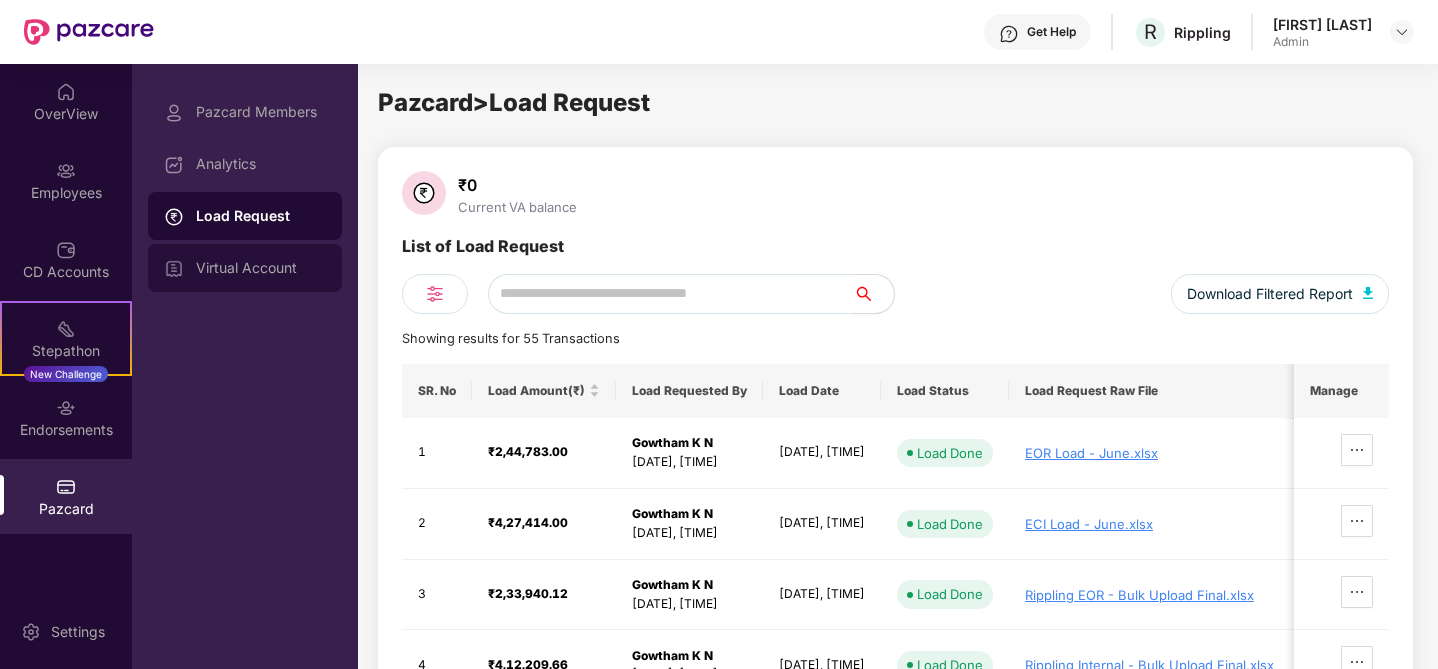 click on "Virtual Account" at bounding box center (261, 268) 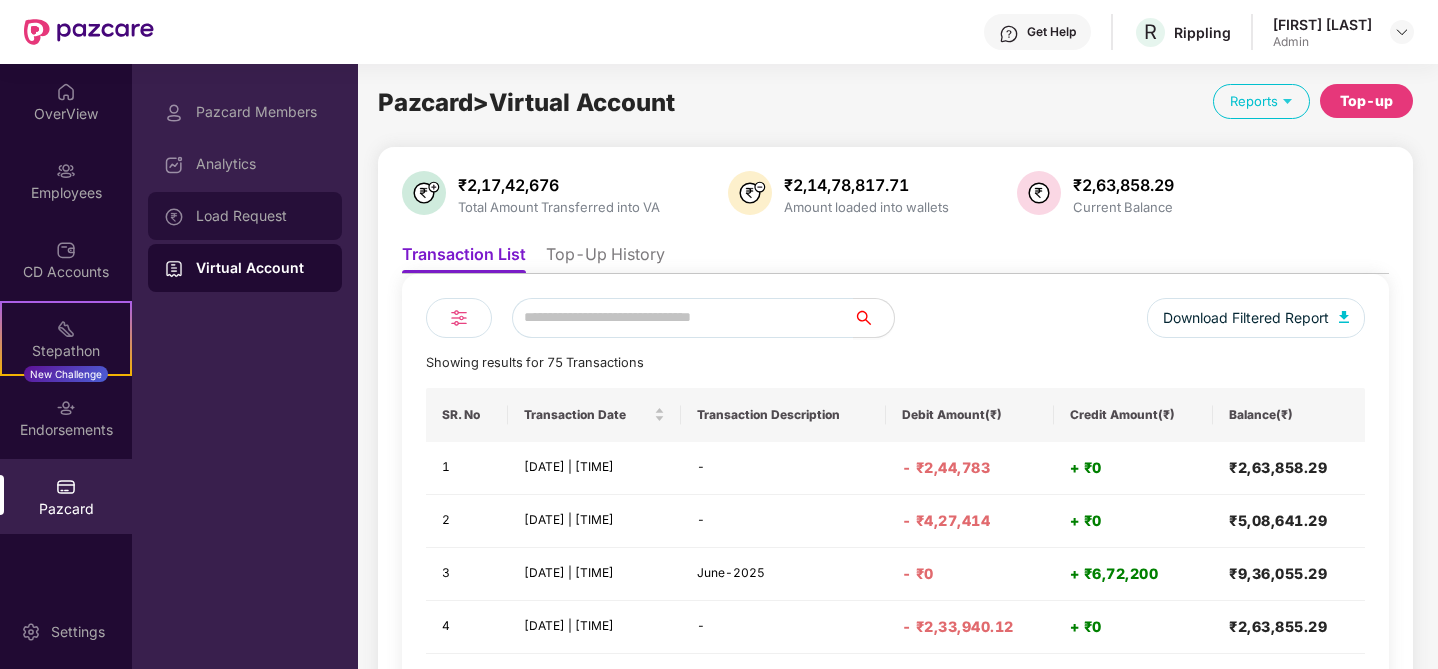 click on "Load Request" at bounding box center (245, 216) 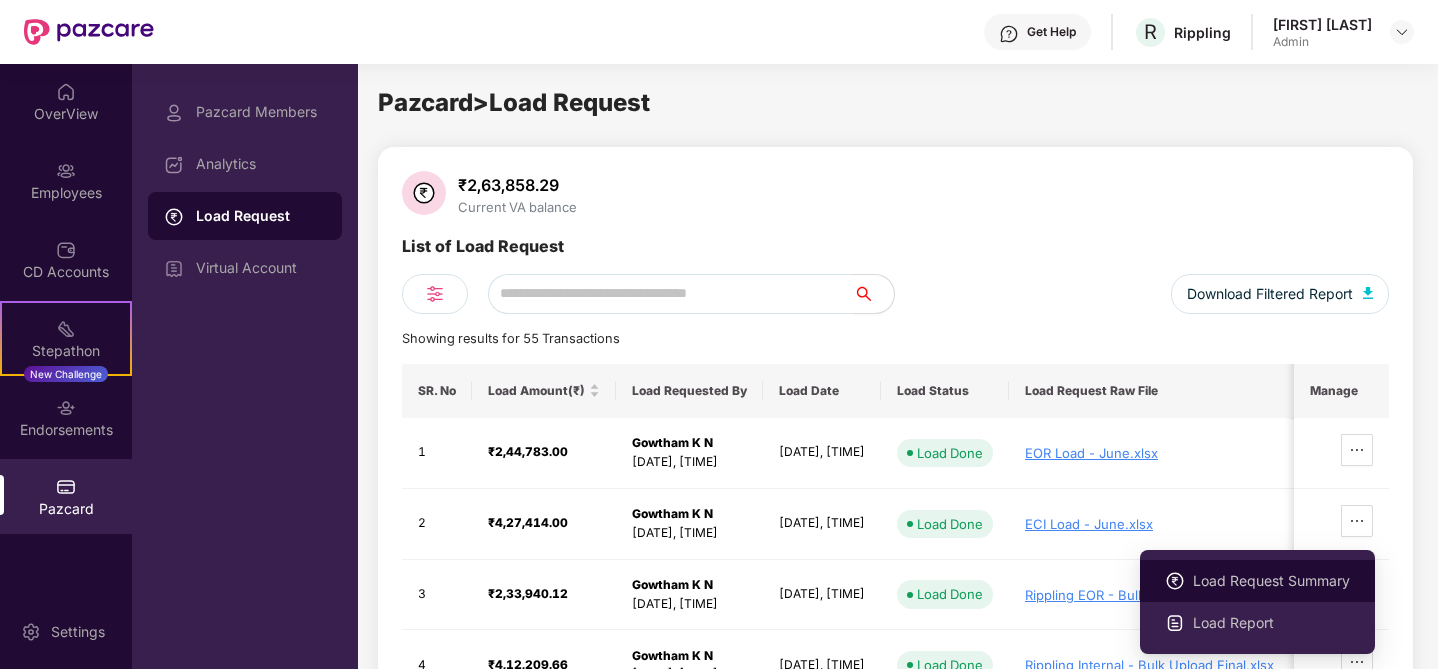 click on "Load Request Summary" at bounding box center [1271, 581] 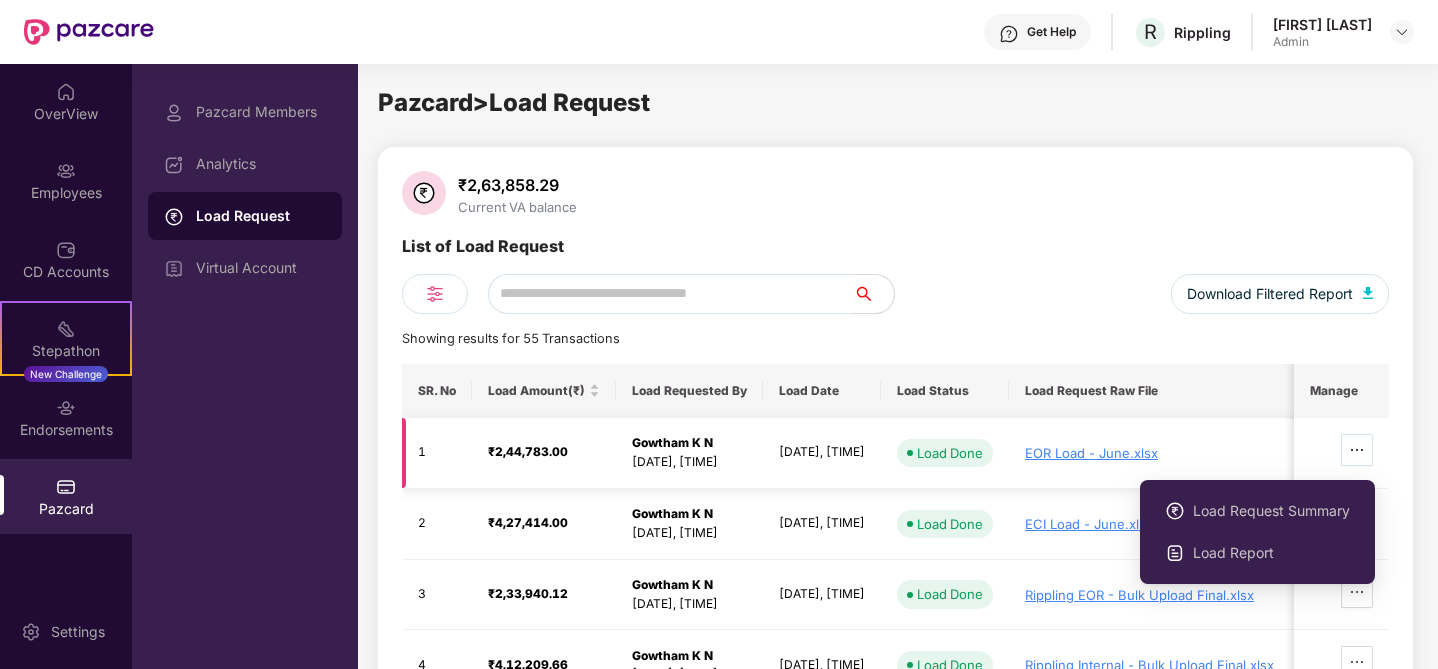 click 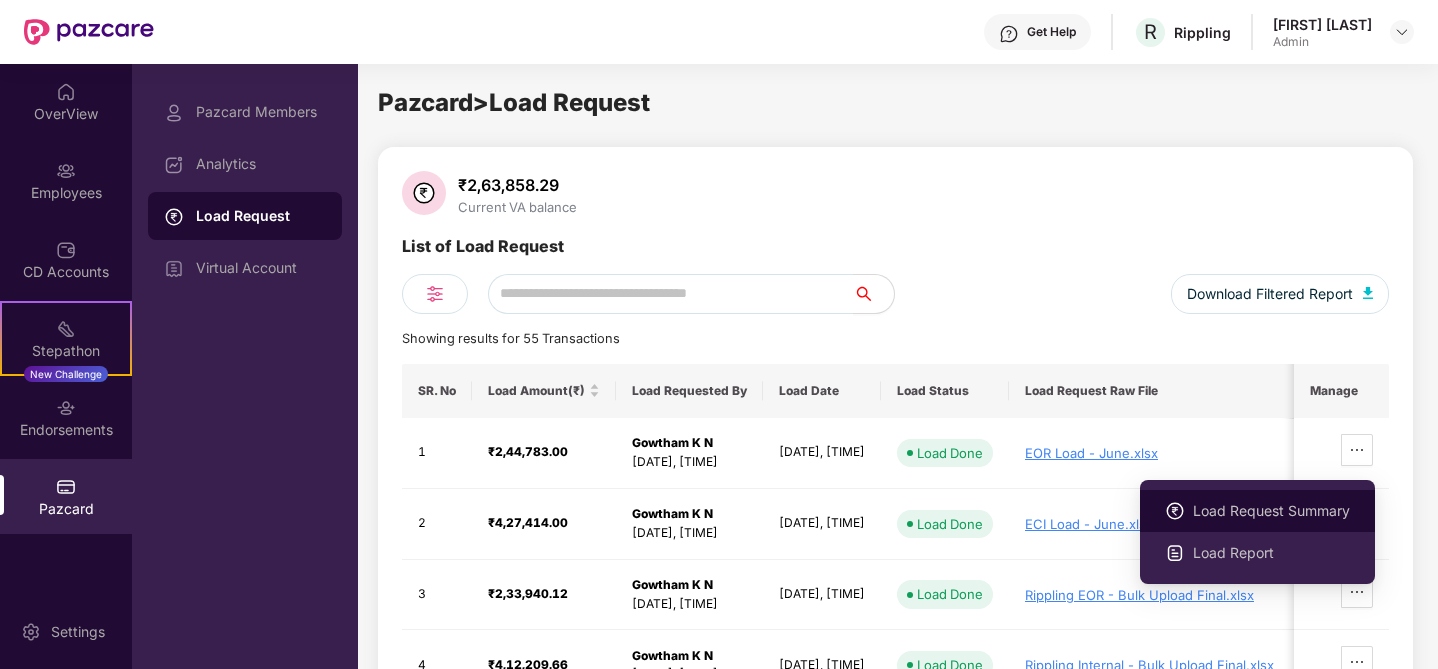click on "Load Request Summary" at bounding box center [1271, 511] 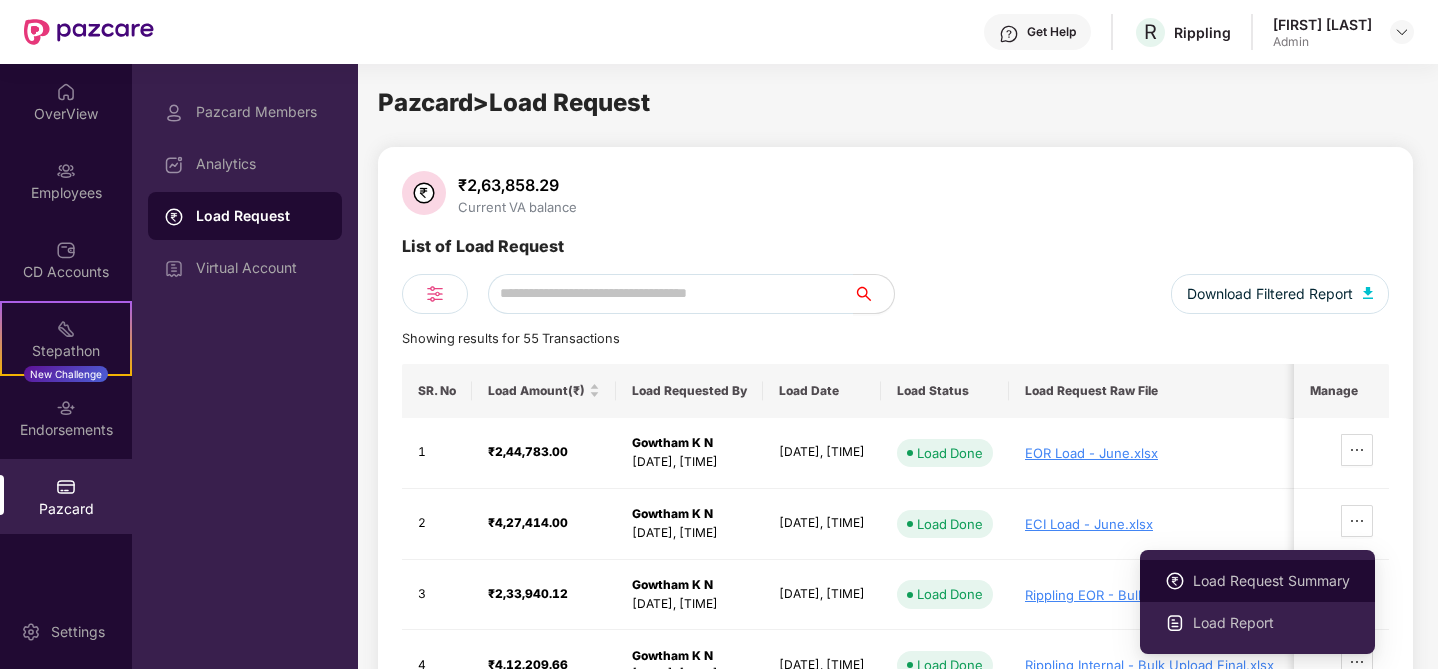 click on "Load Request Summary" at bounding box center (1271, 581) 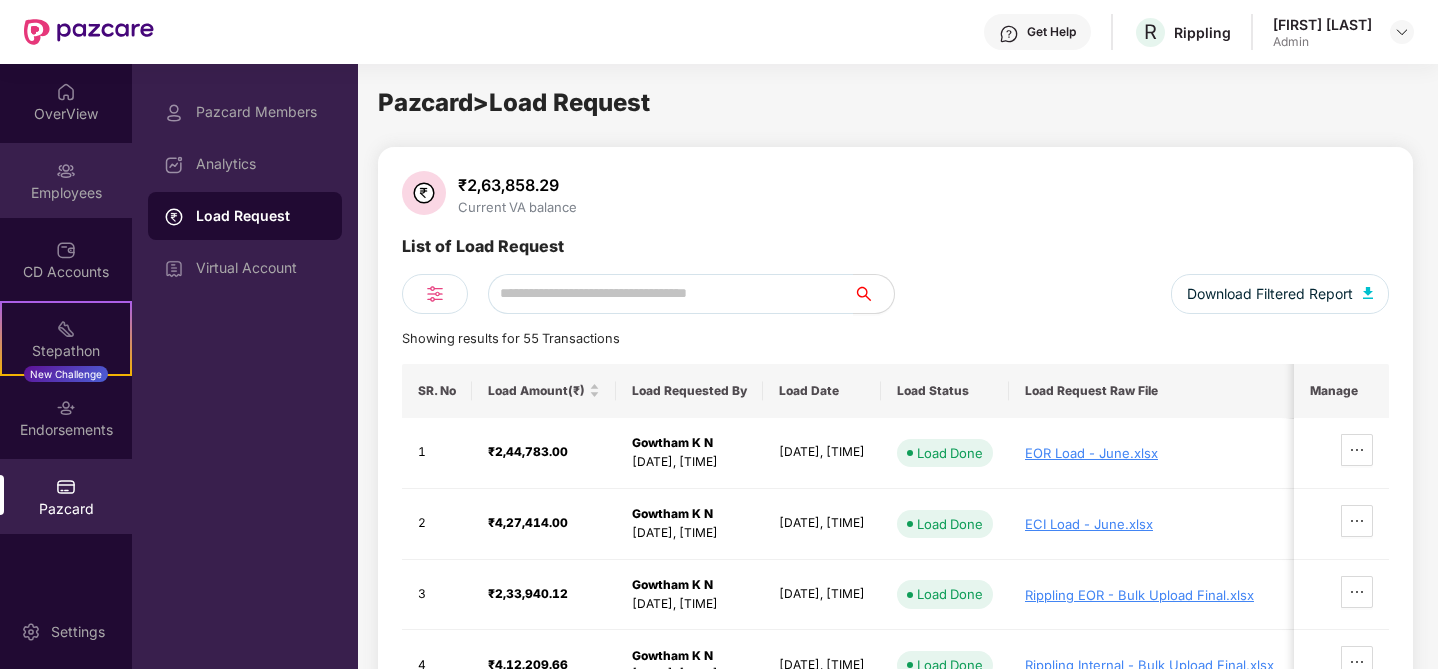 click at bounding box center (66, 171) 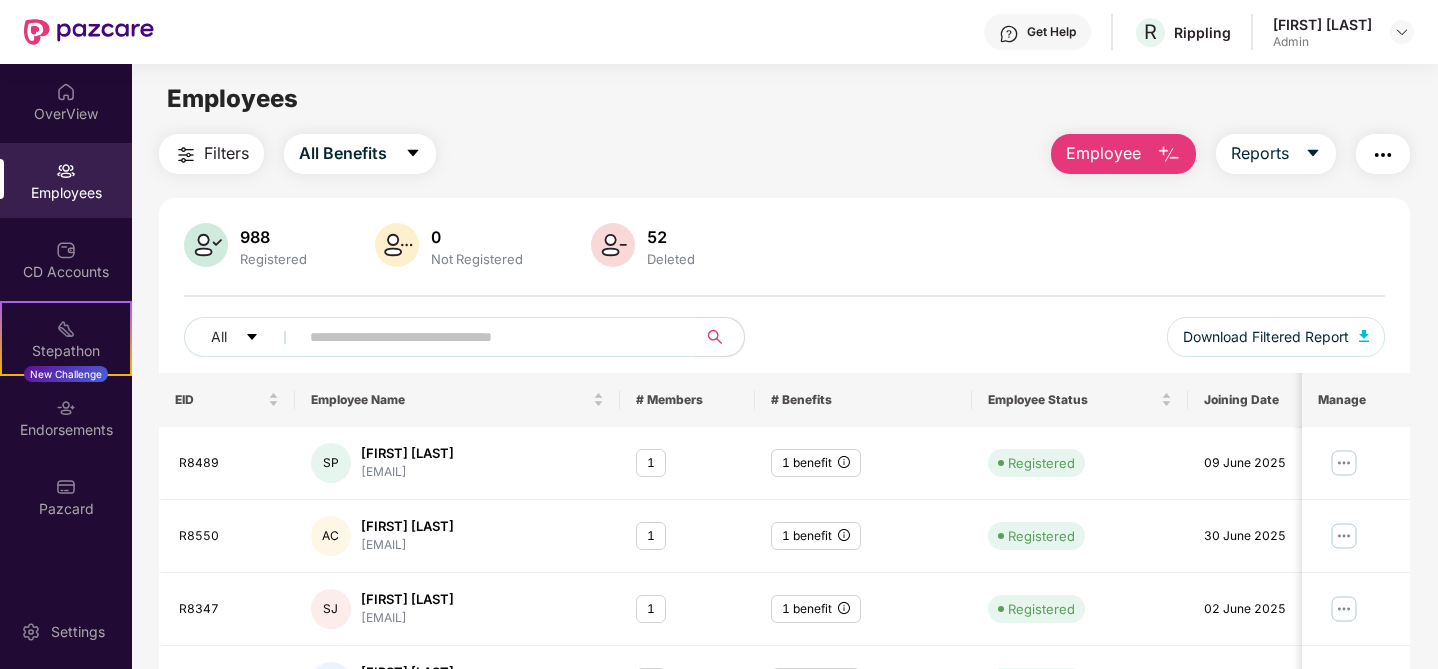 click at bounding box center (1169, 155) 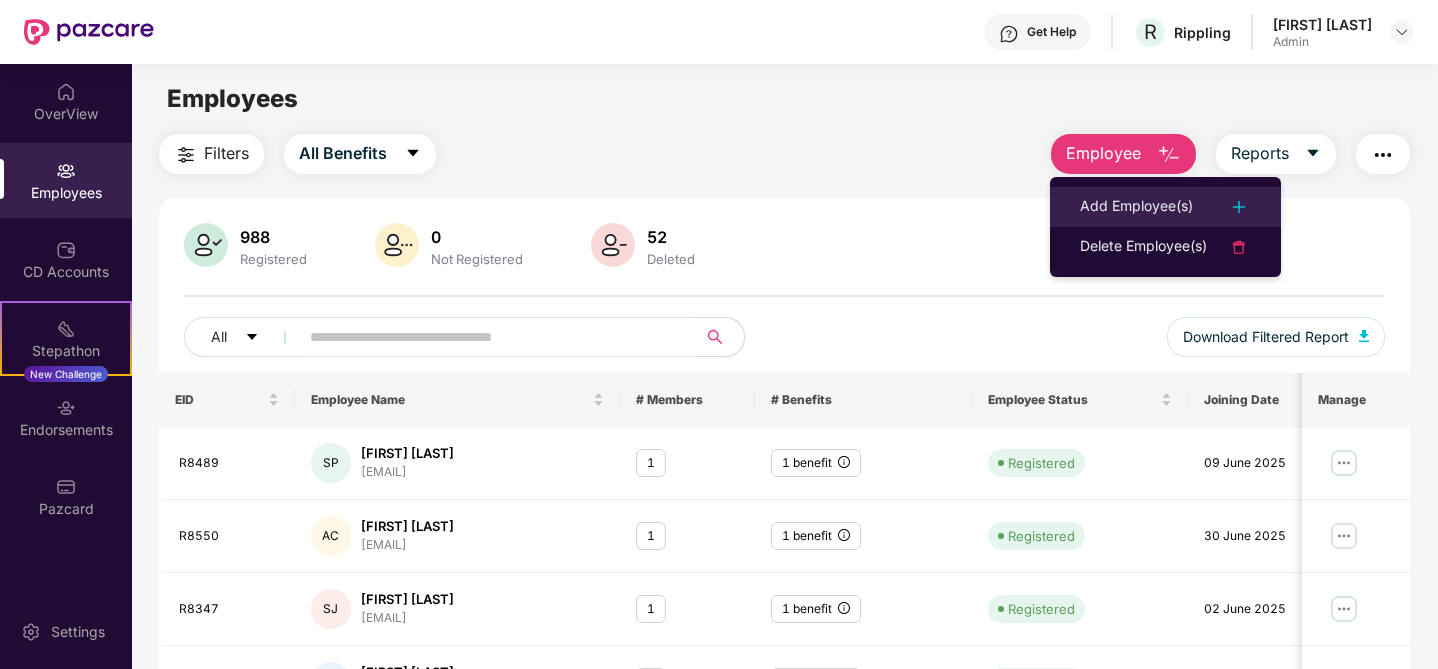 click on "Add Employee(s)" at bounding box center (1136, 207) 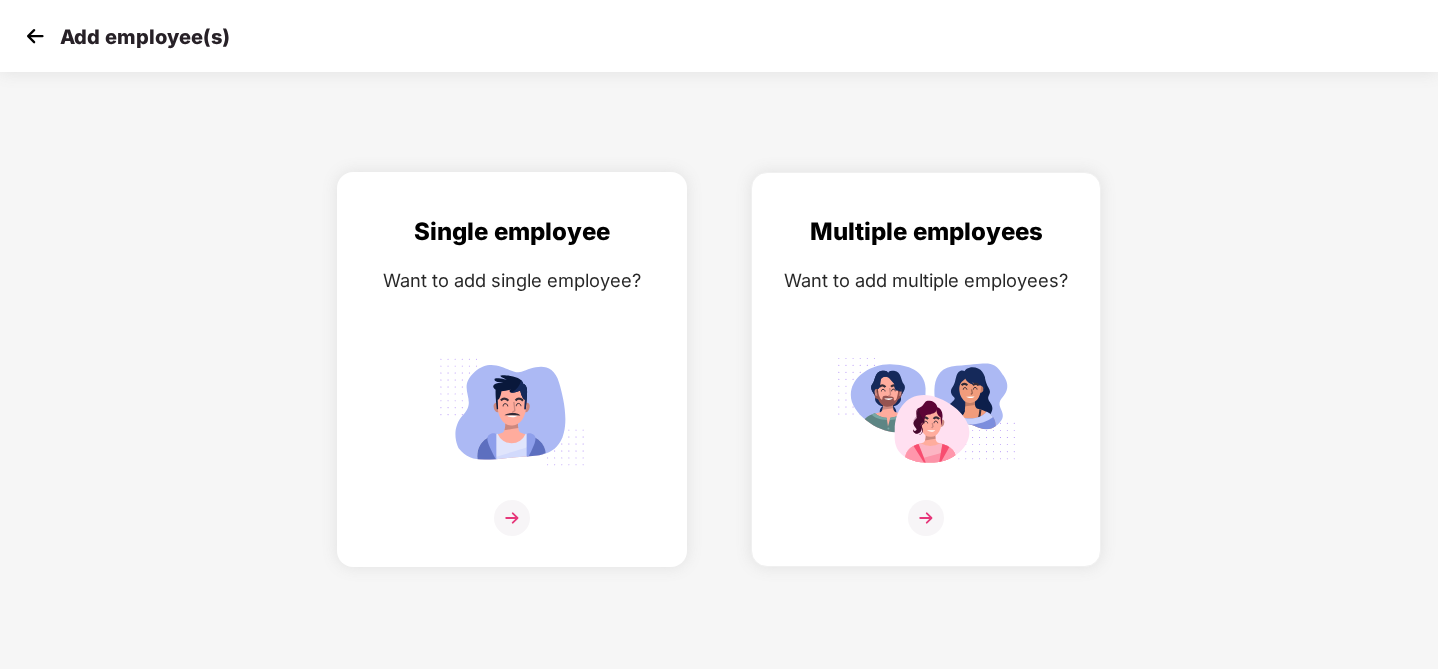 click at bounding box center [512, 518] 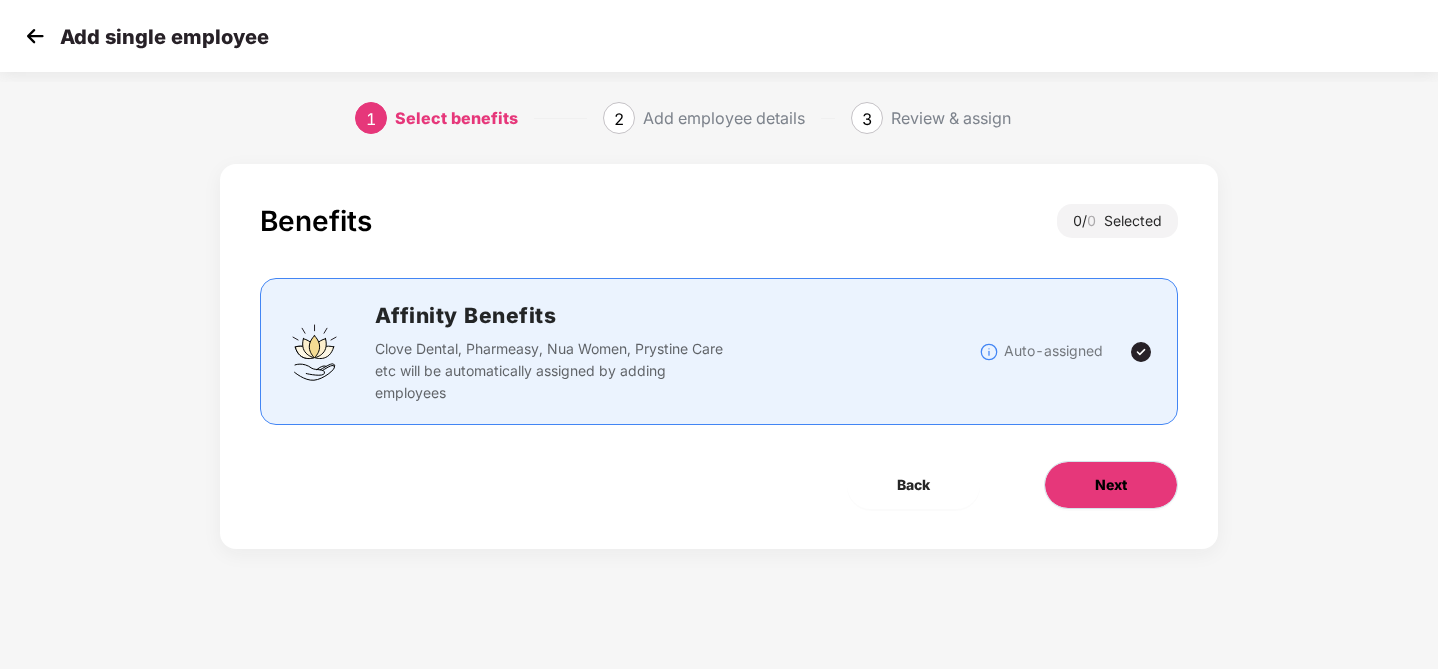 click on "Next" at bounding box center [1111, 485] 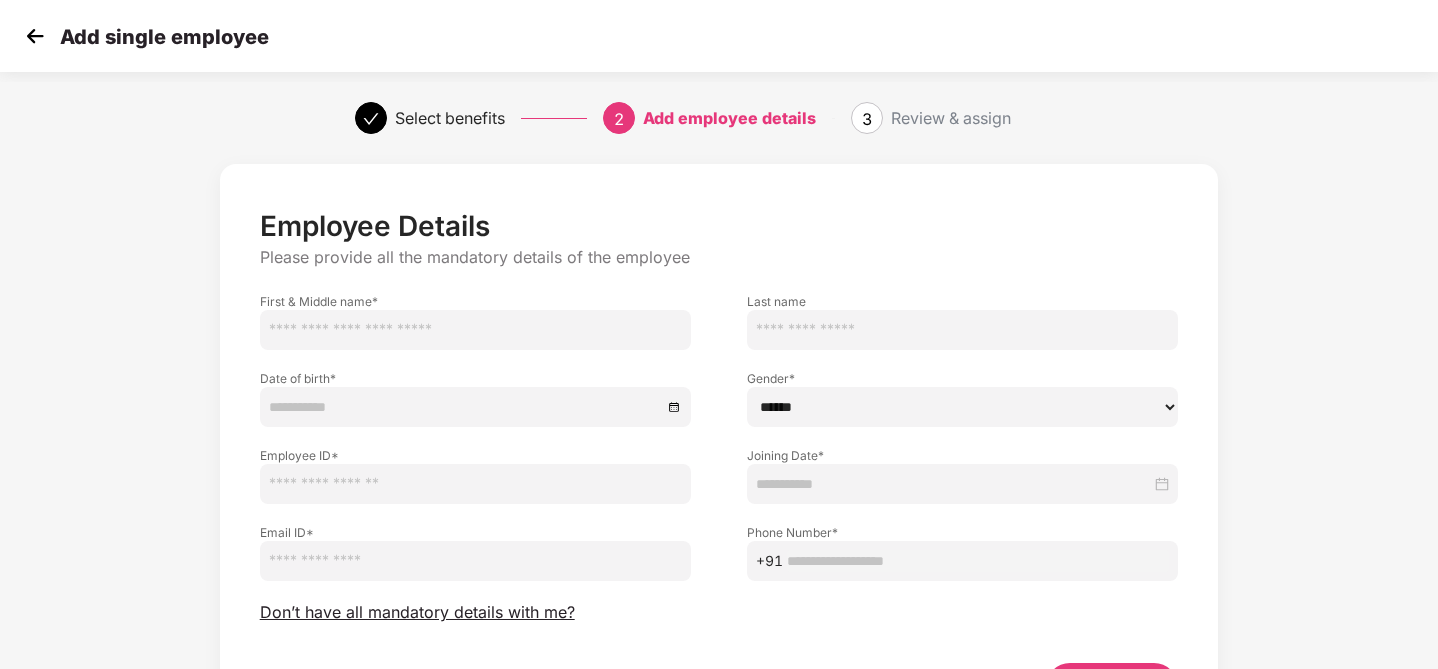 scroll, scrollTop: 21, scrollLeft: 0, axis: vertical 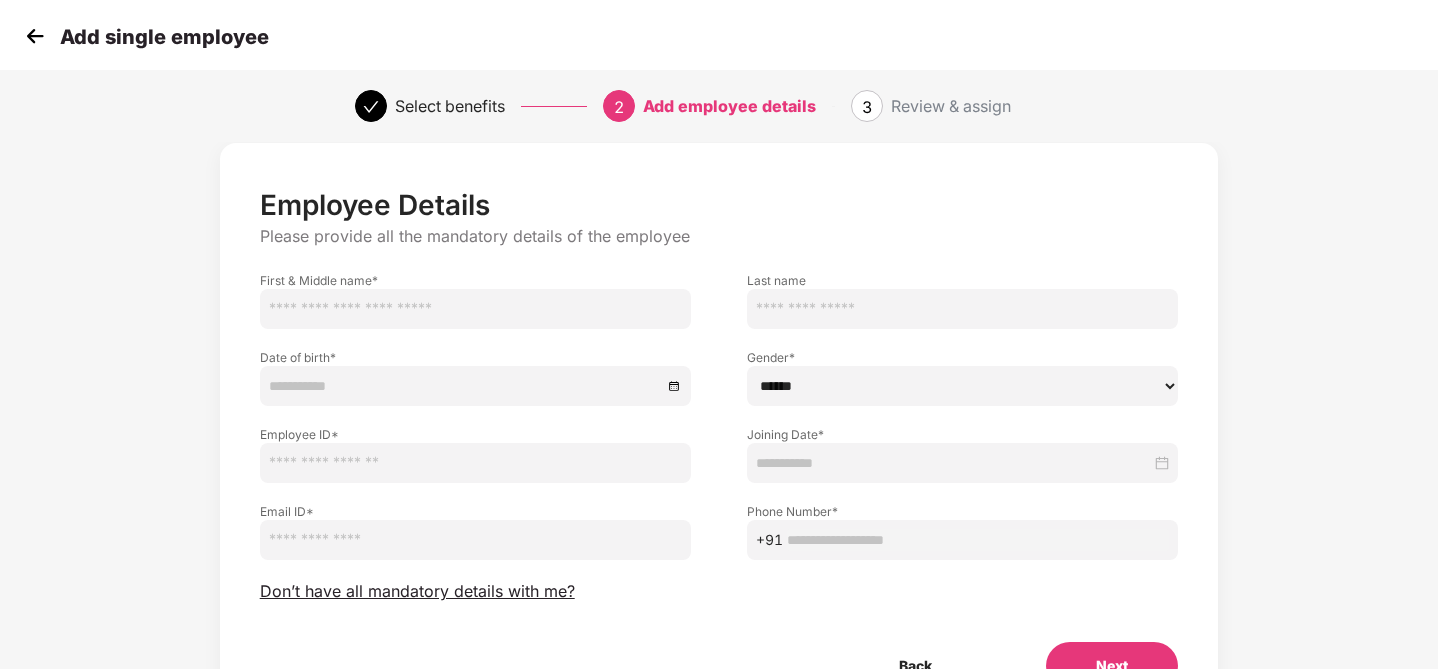 click at bounding box center (475, 309) 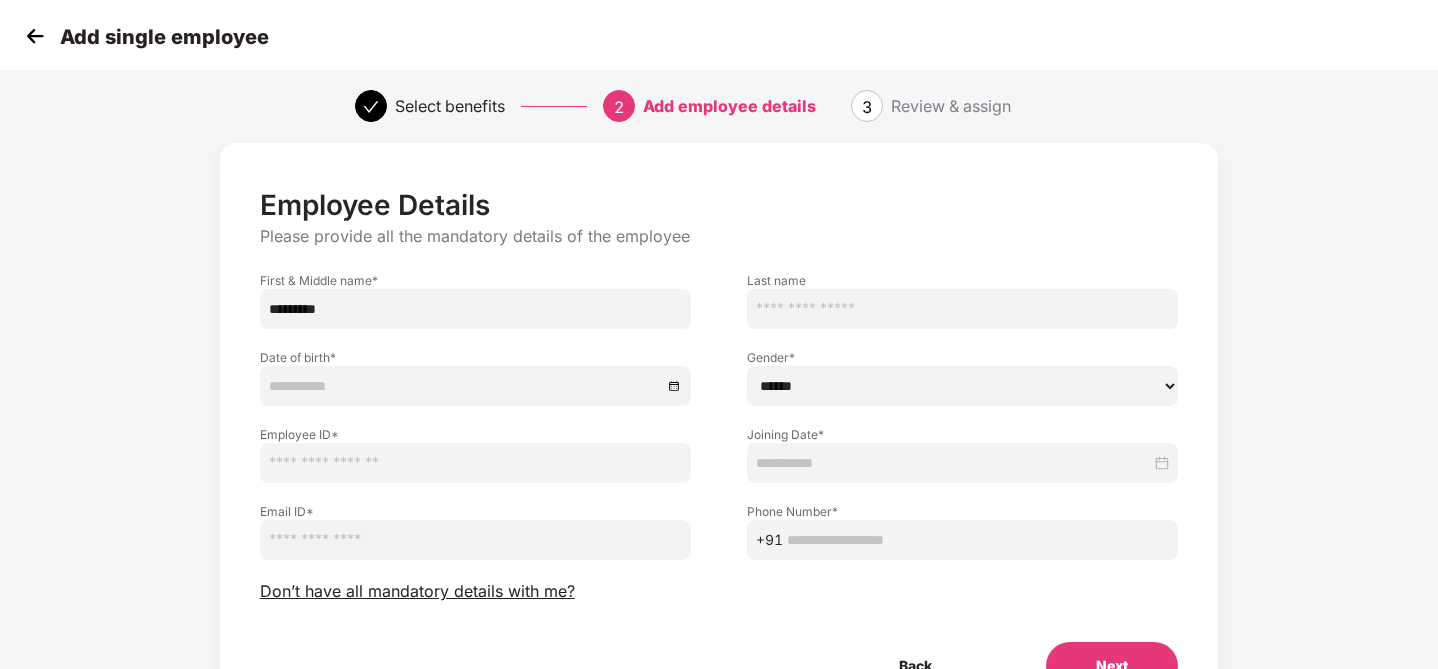 type on "*********" 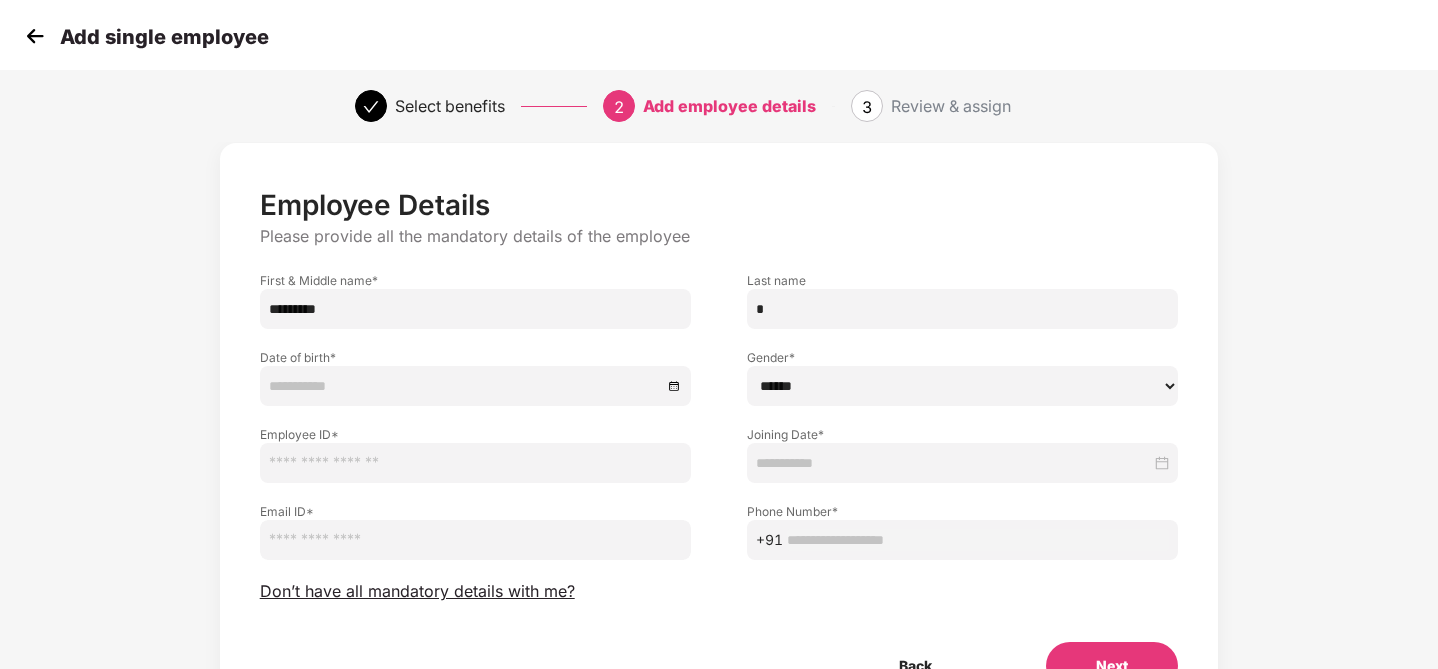 type on "*" 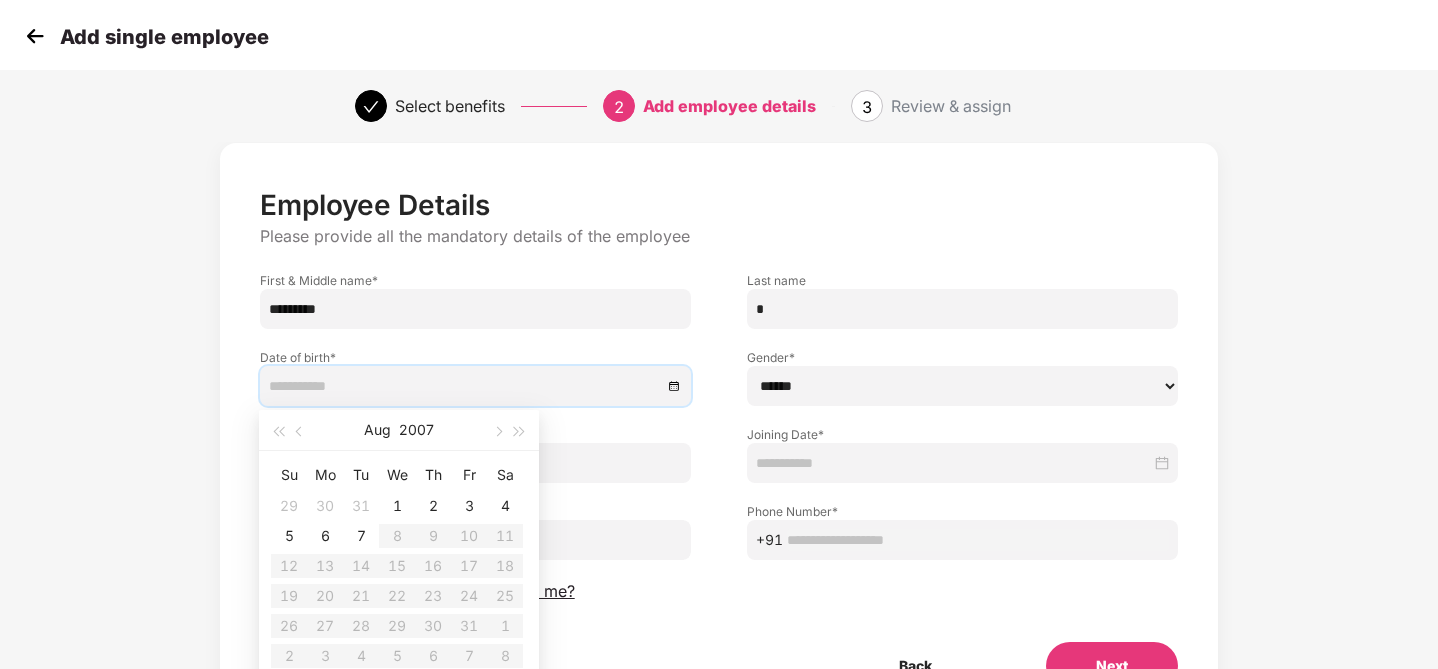 click on "****** **** ******" at bounding box center (962, 386) 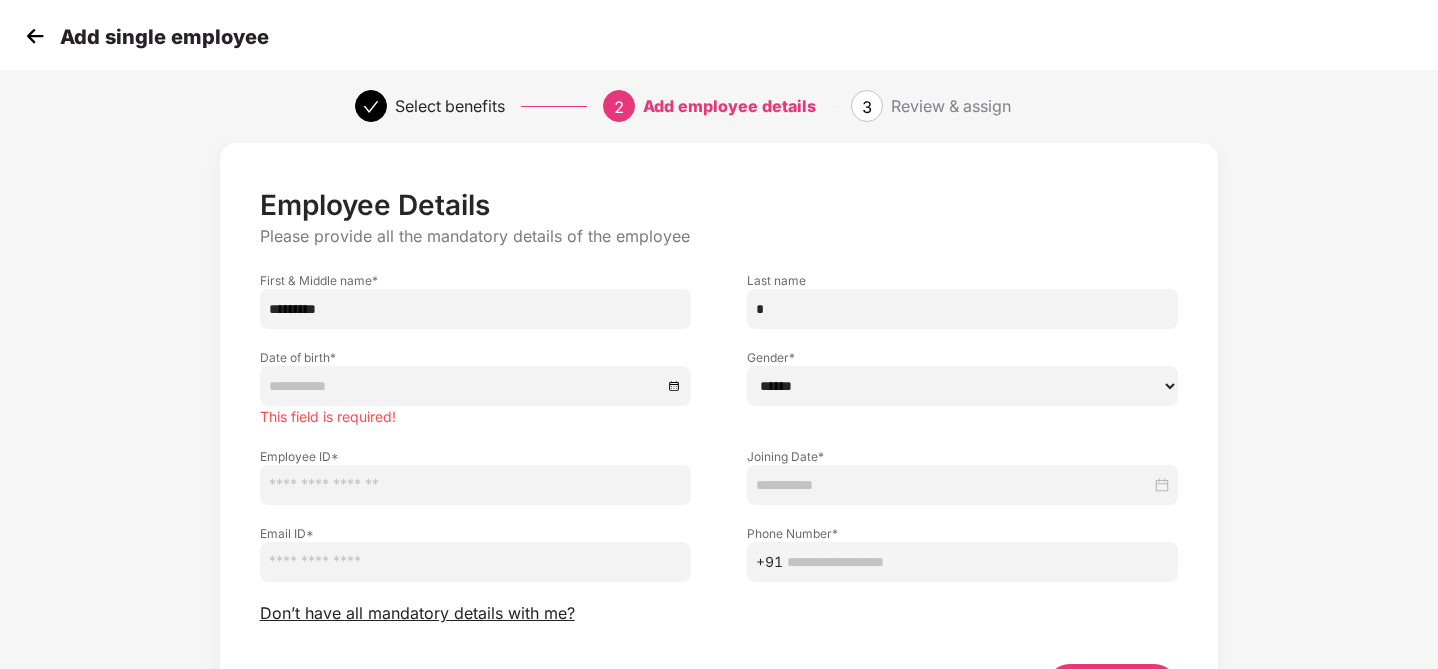 select on "******" 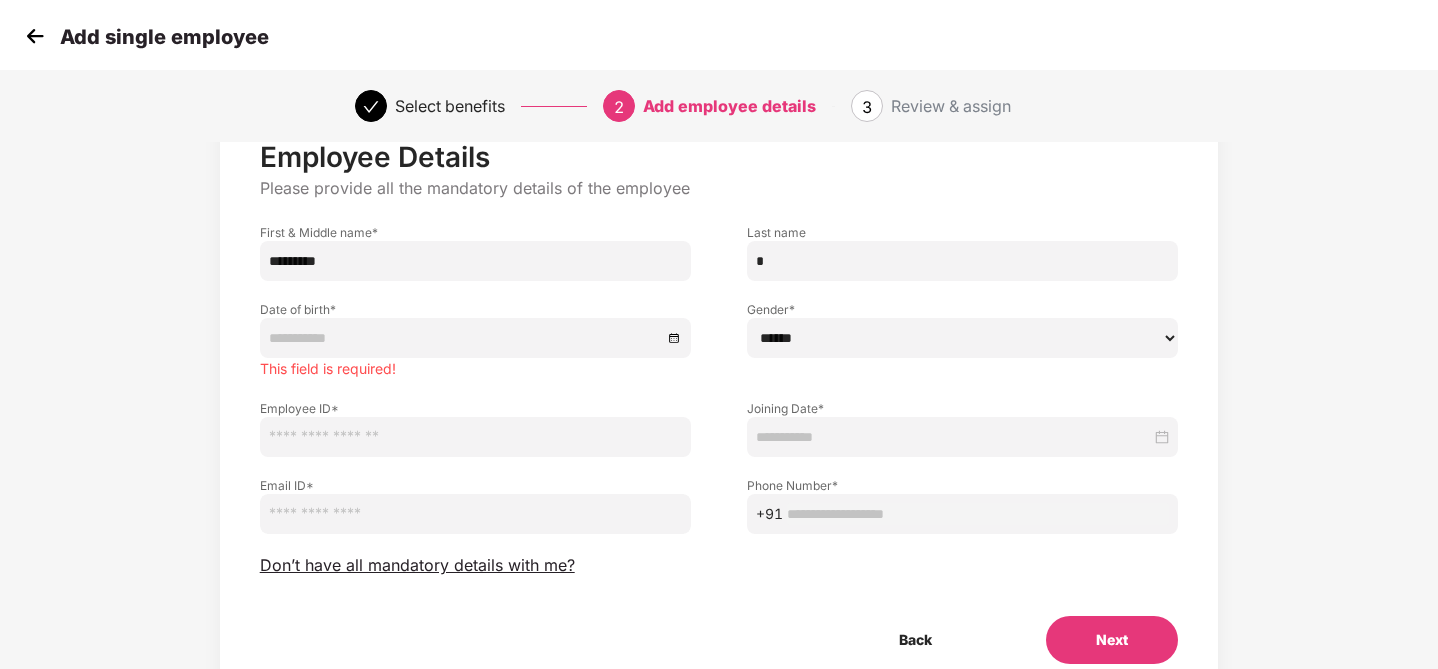 scroll, scrollTop: 125, scrollLeft: 0, axis: vertical 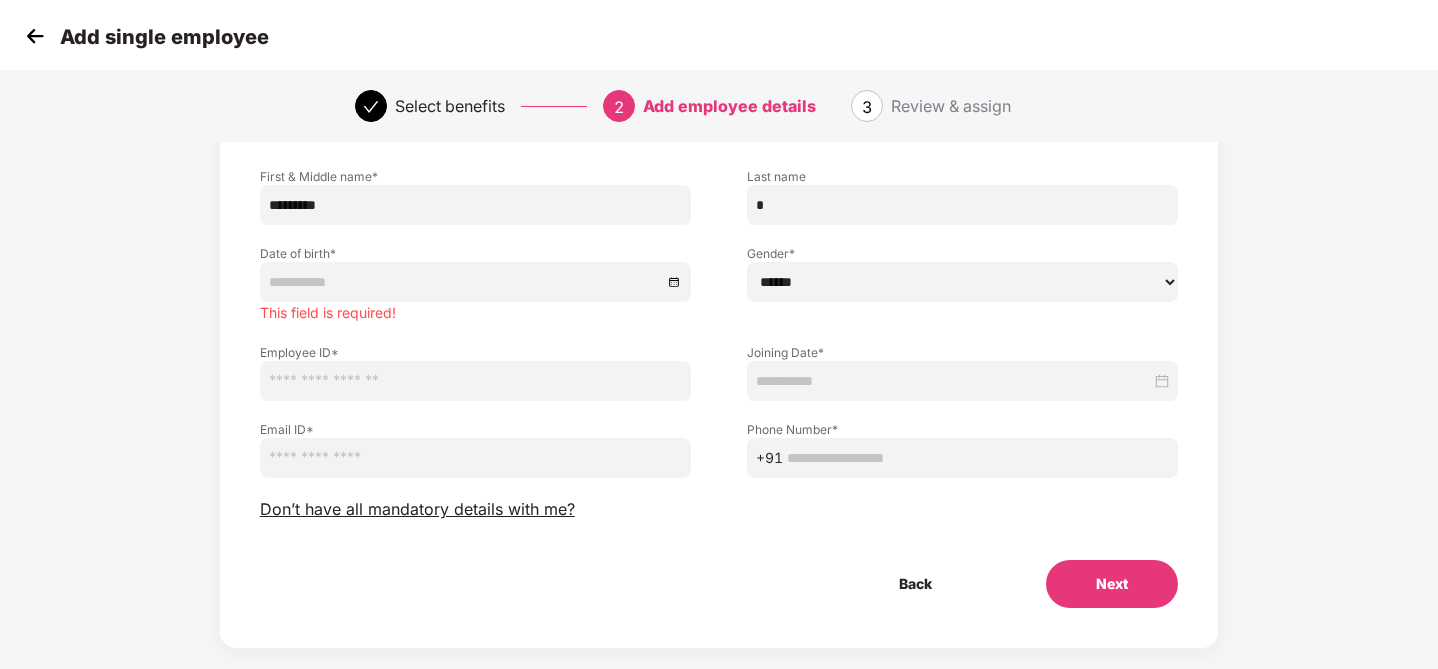 click at bounding box center (475, 381) 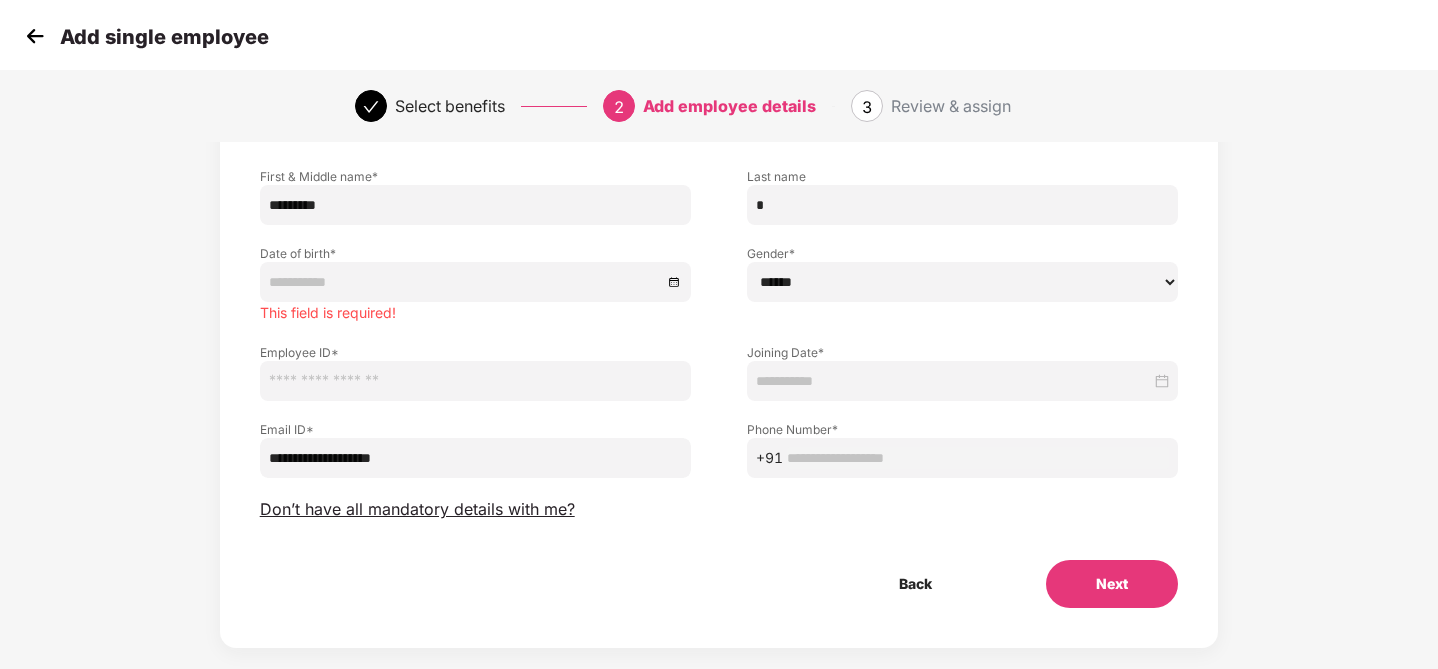 type on "**********" 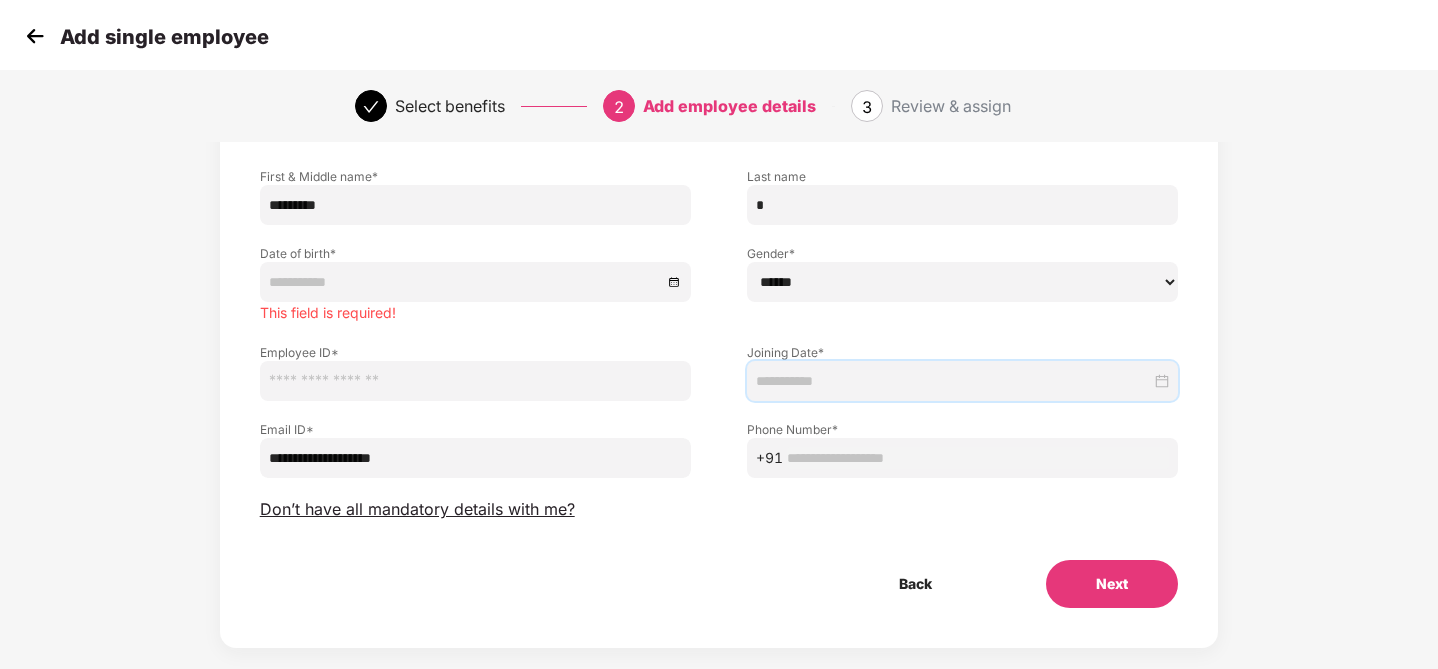 click at bounding box center (953, 381) 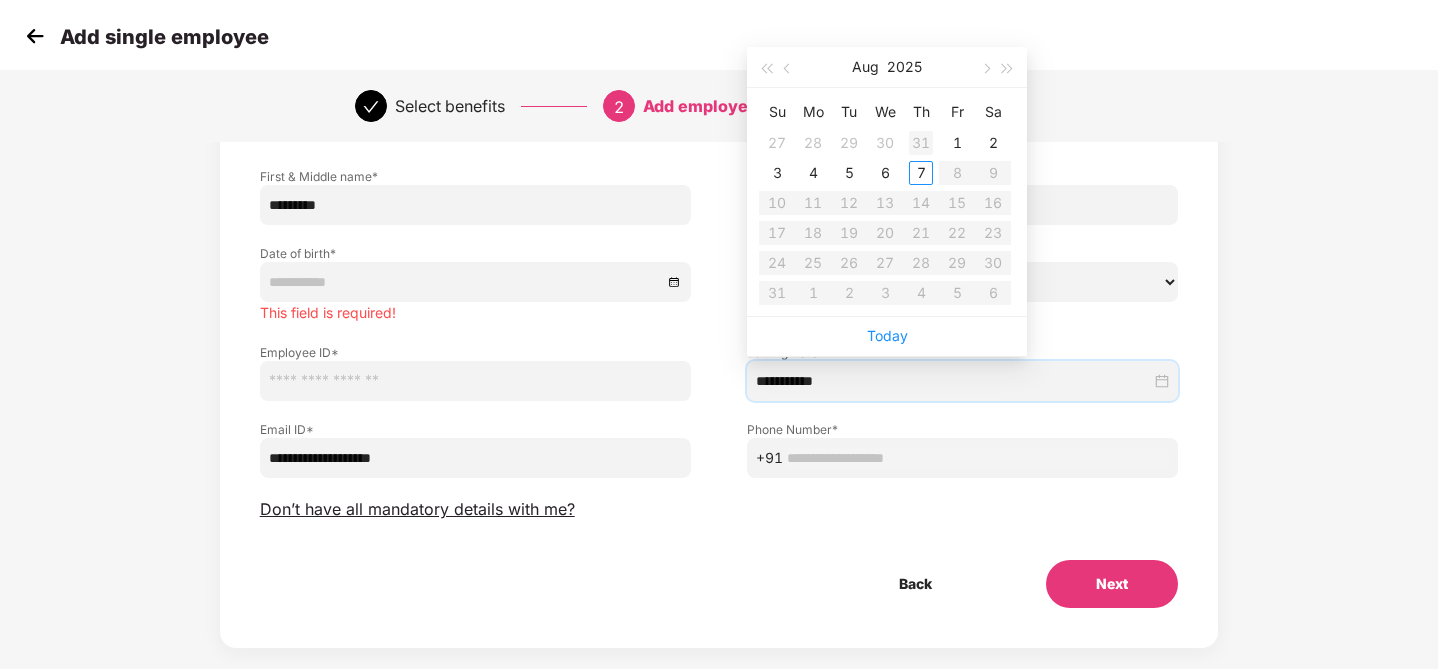 type on "**********" 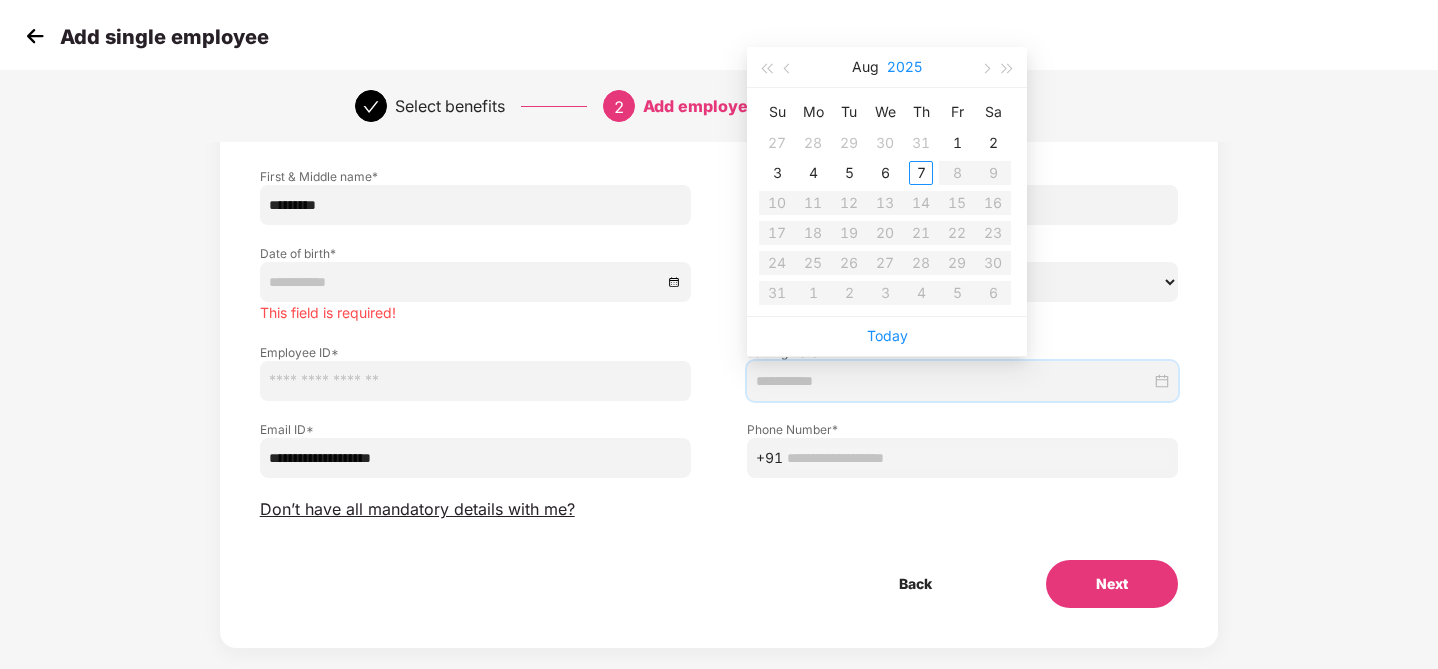 click on "2025" at bounding box center (904, 67) 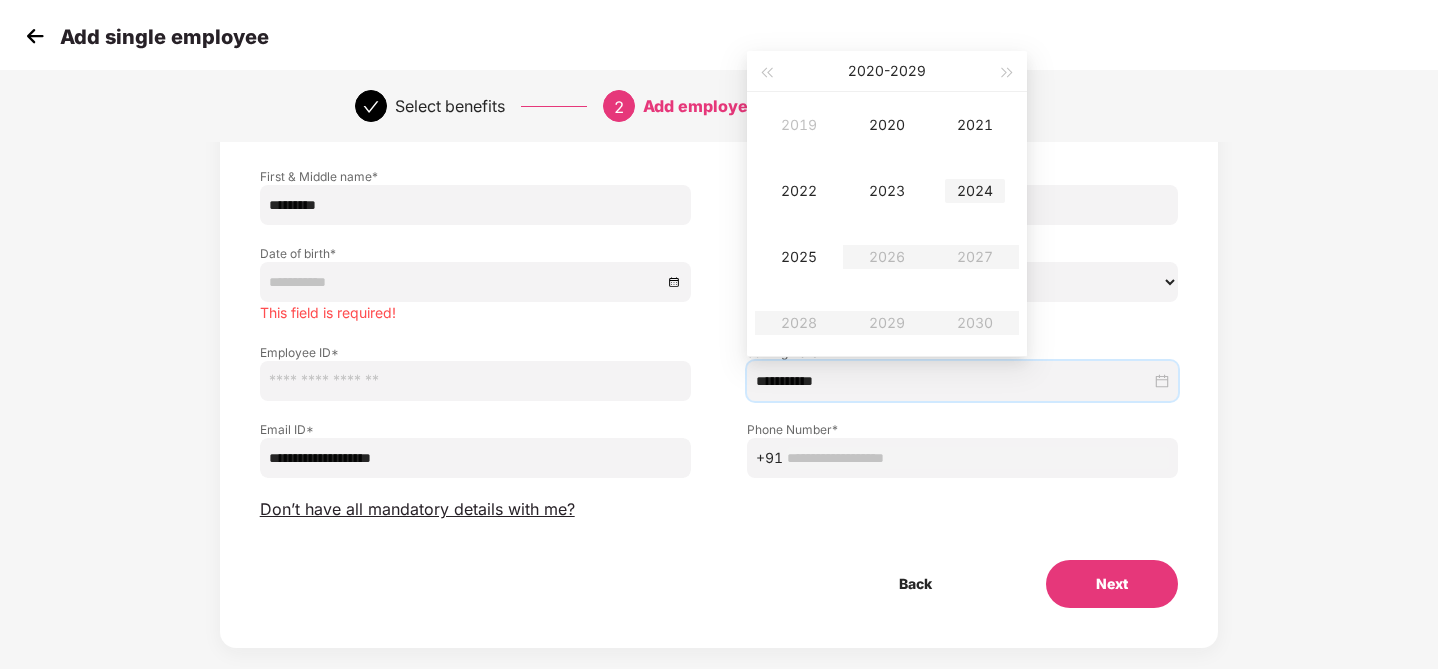 type on "**********" 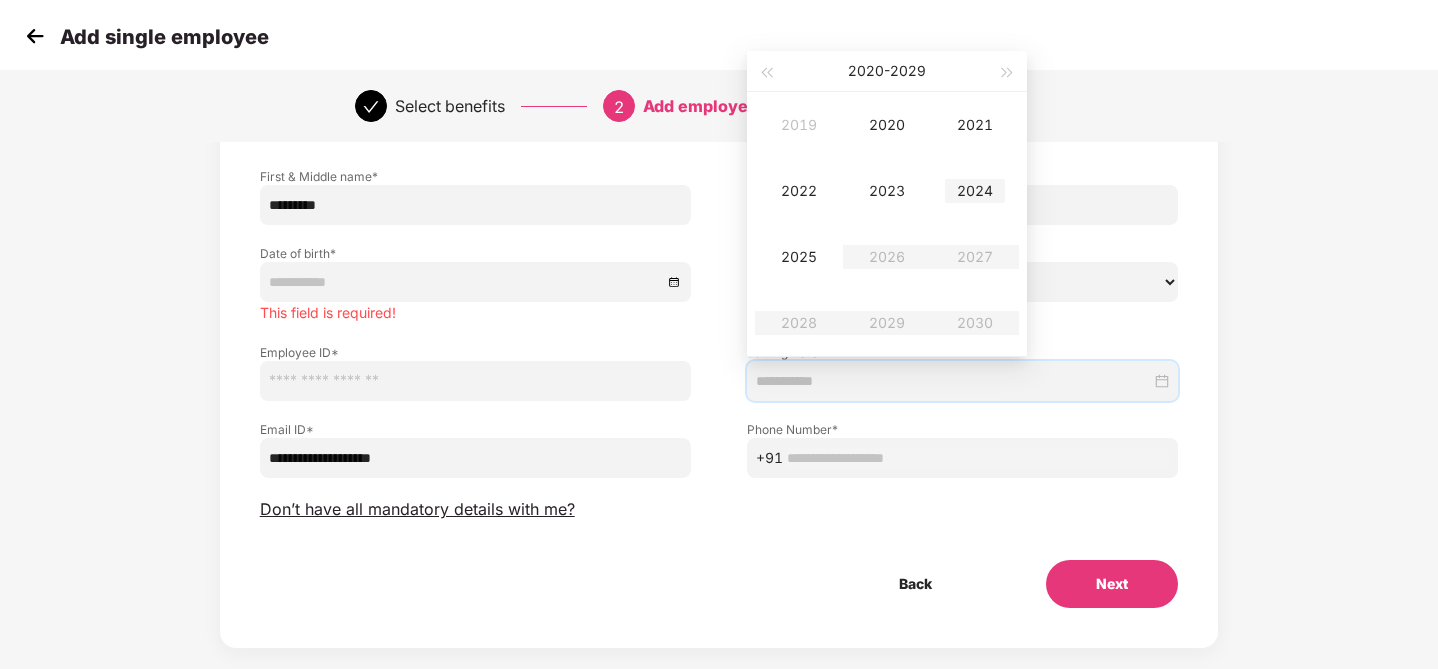 click on "2024" at bounding box center [975, 191] 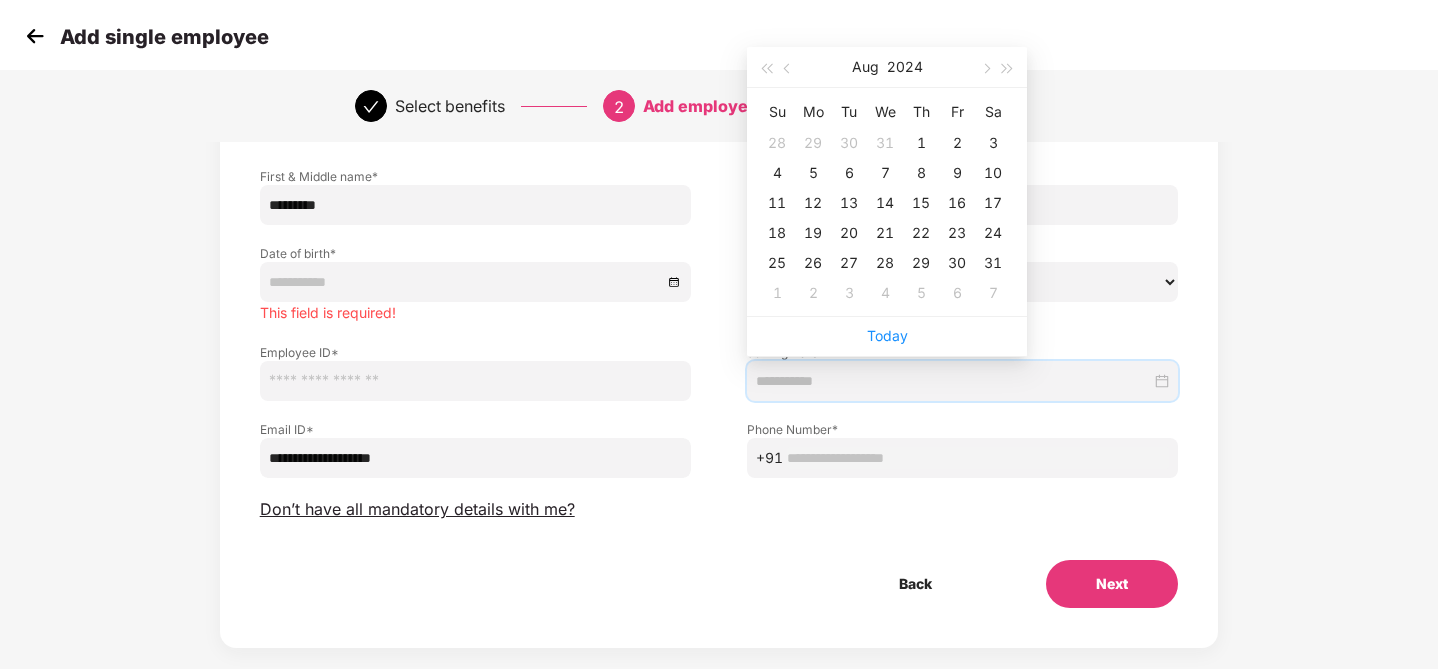 type on "**********" 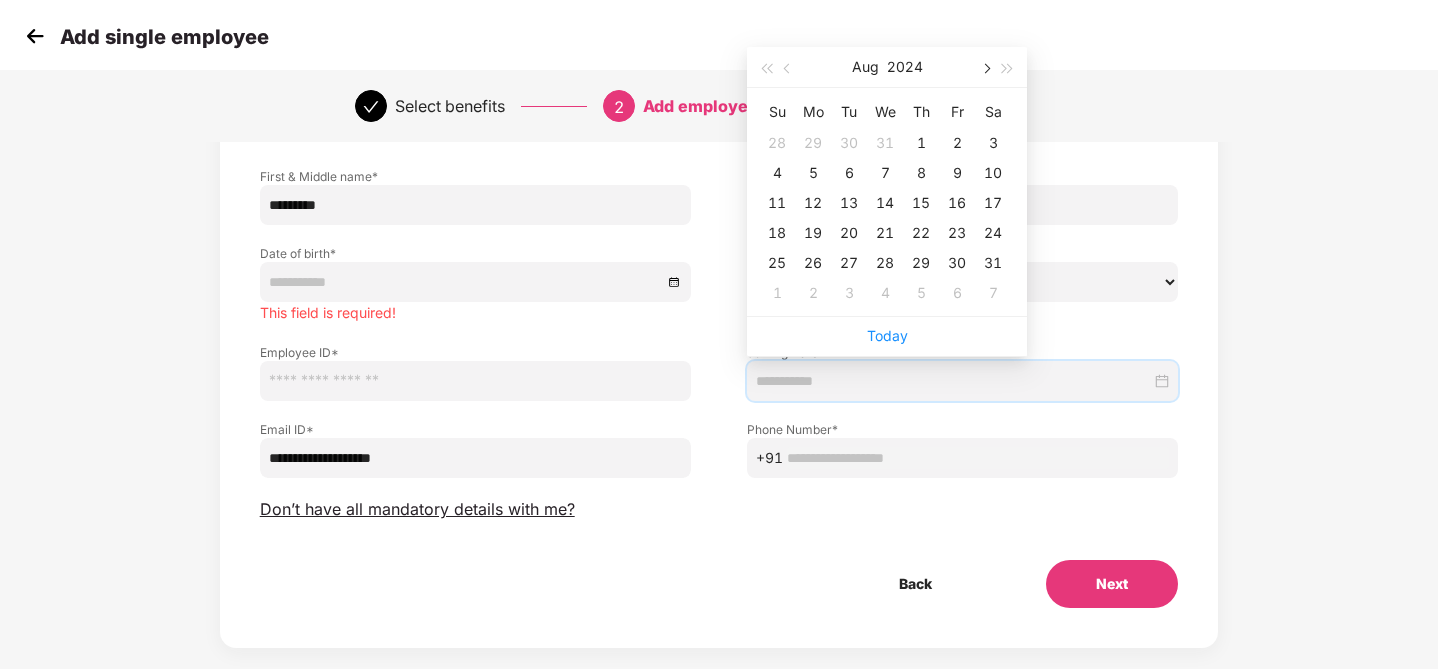 click at bounding box center (985, 69) 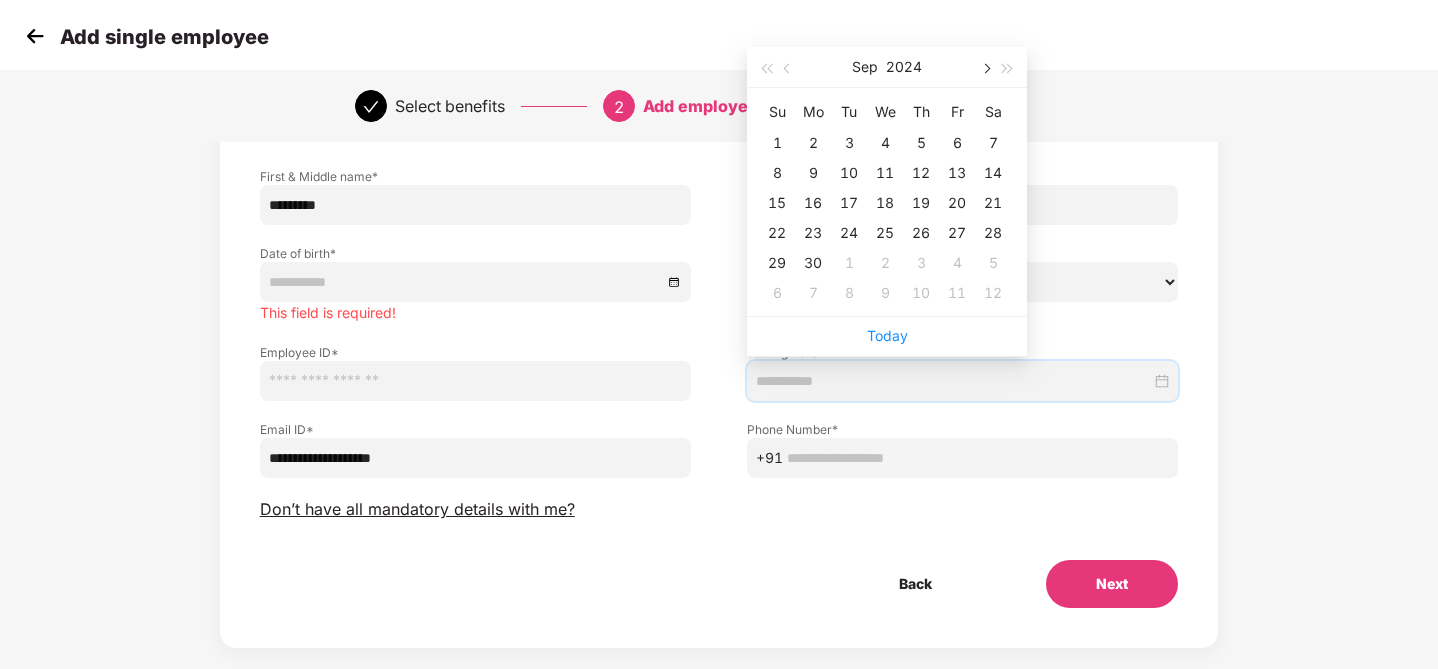 click at bounding box center [985, 69] 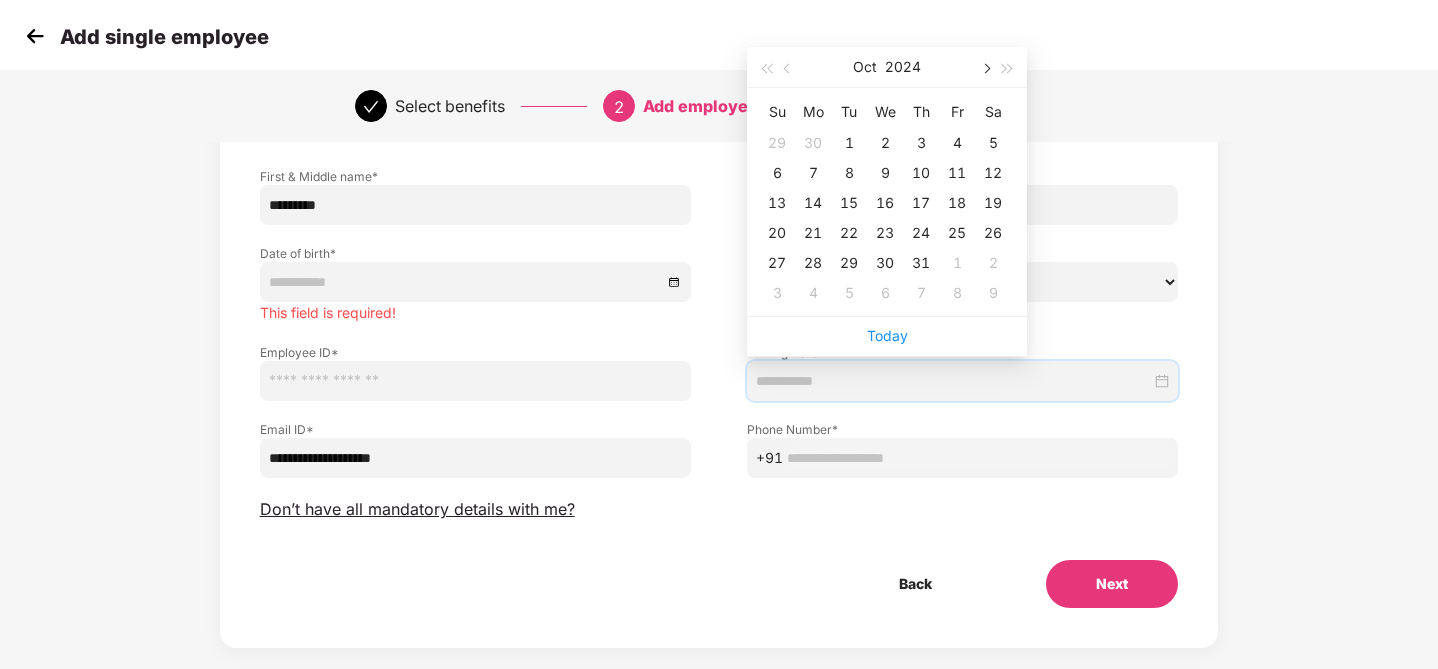 click at bounding box center (985, 69) 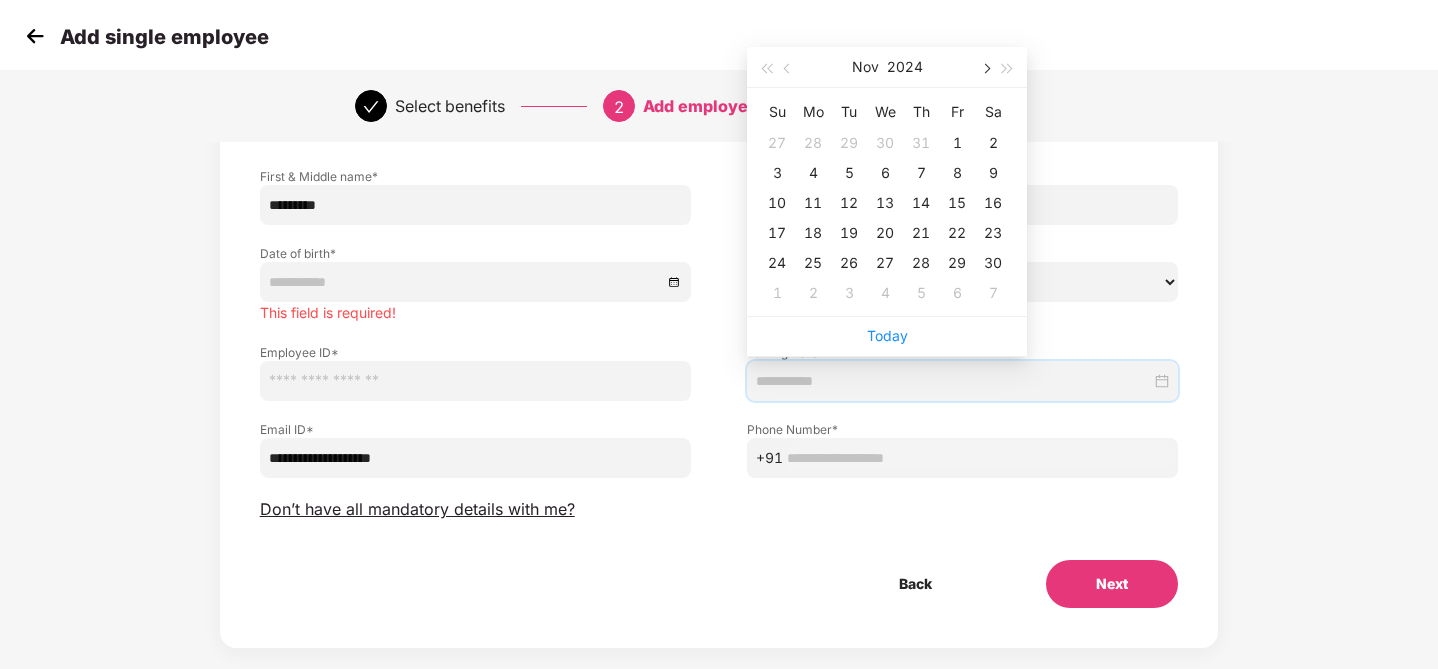 click at bounding box center [985, 69] 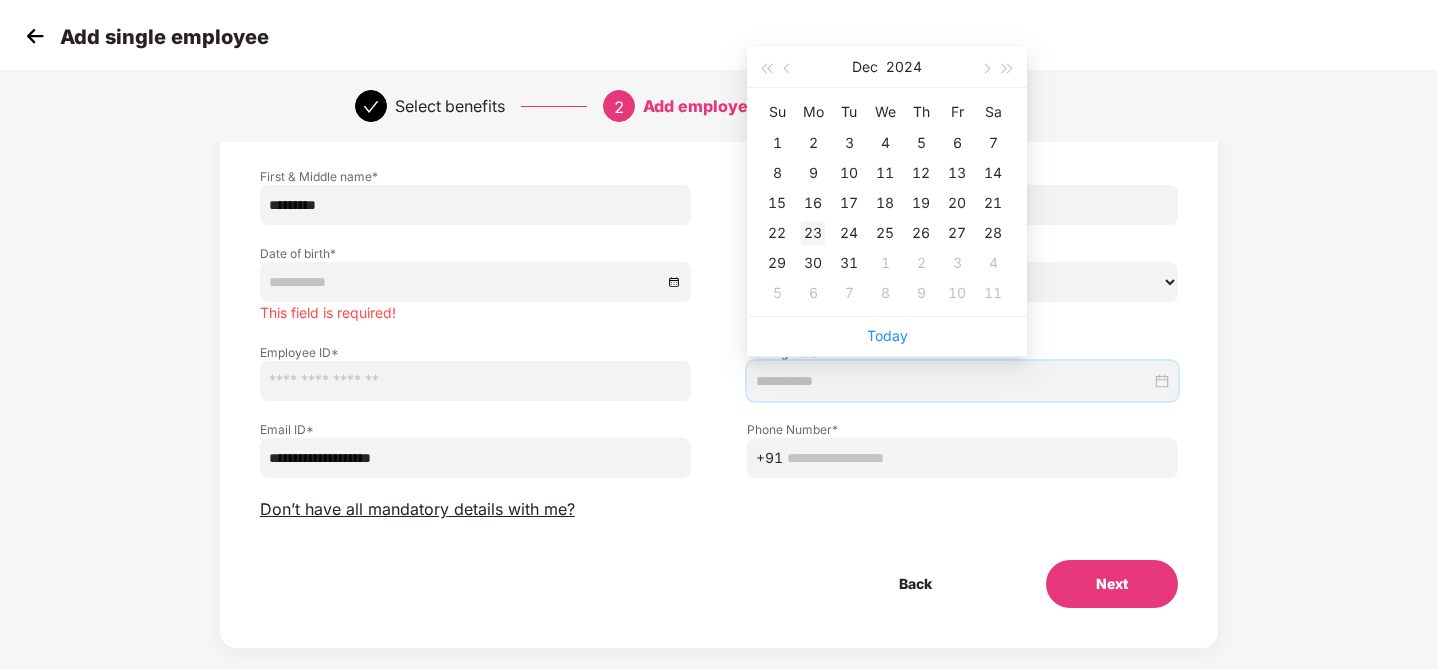 click on "23" at bounding box center (813, 233) 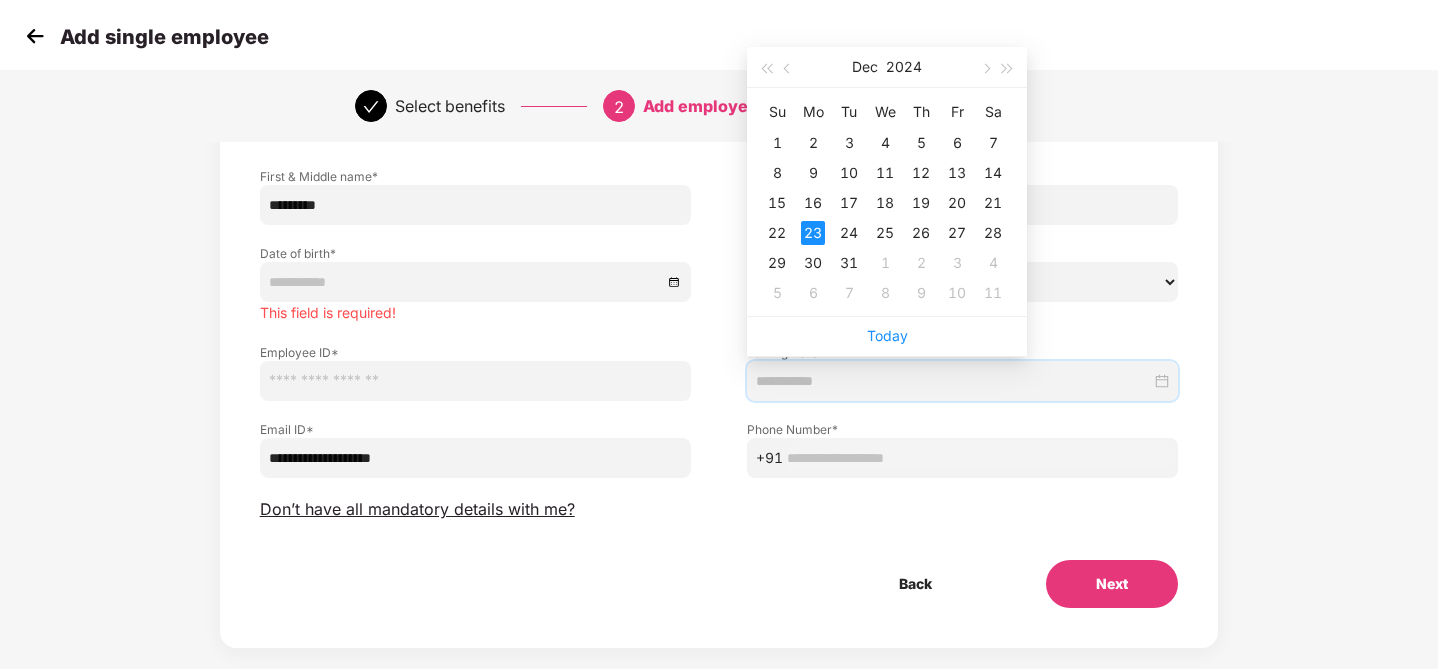 type on "**********" 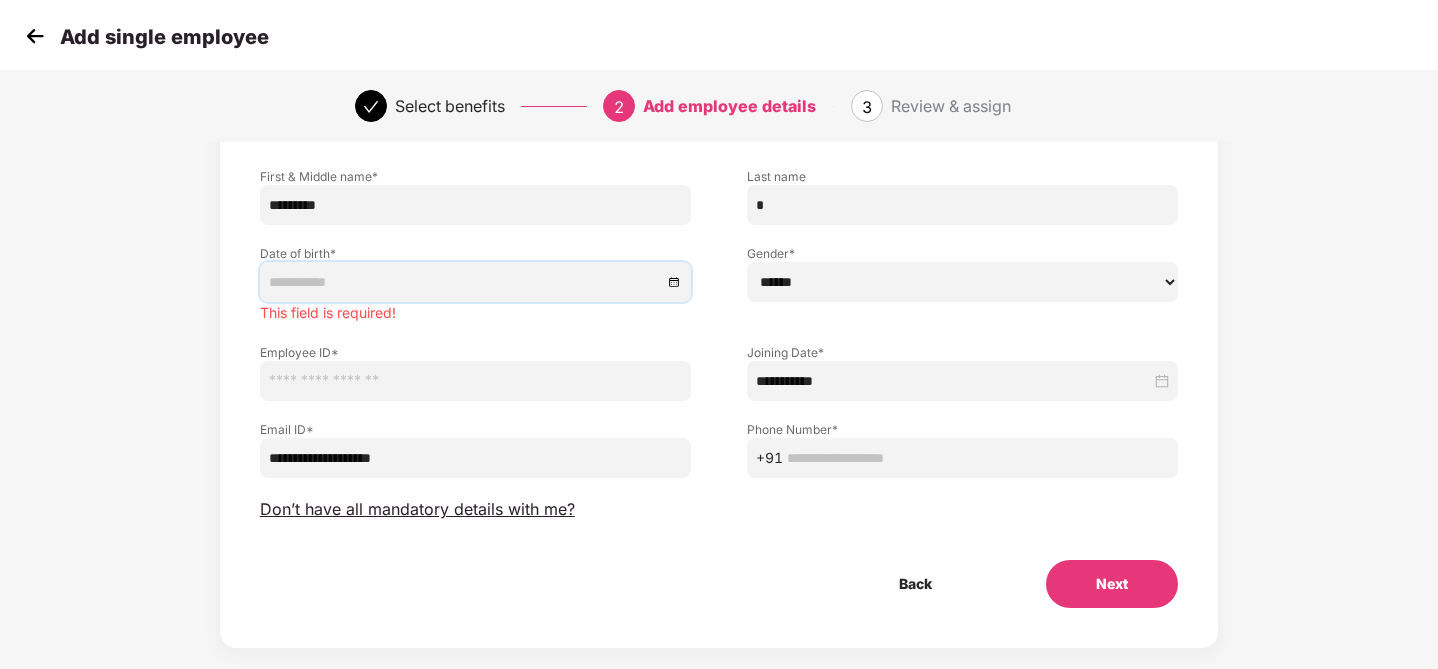 click at bounding box center (465, 282) 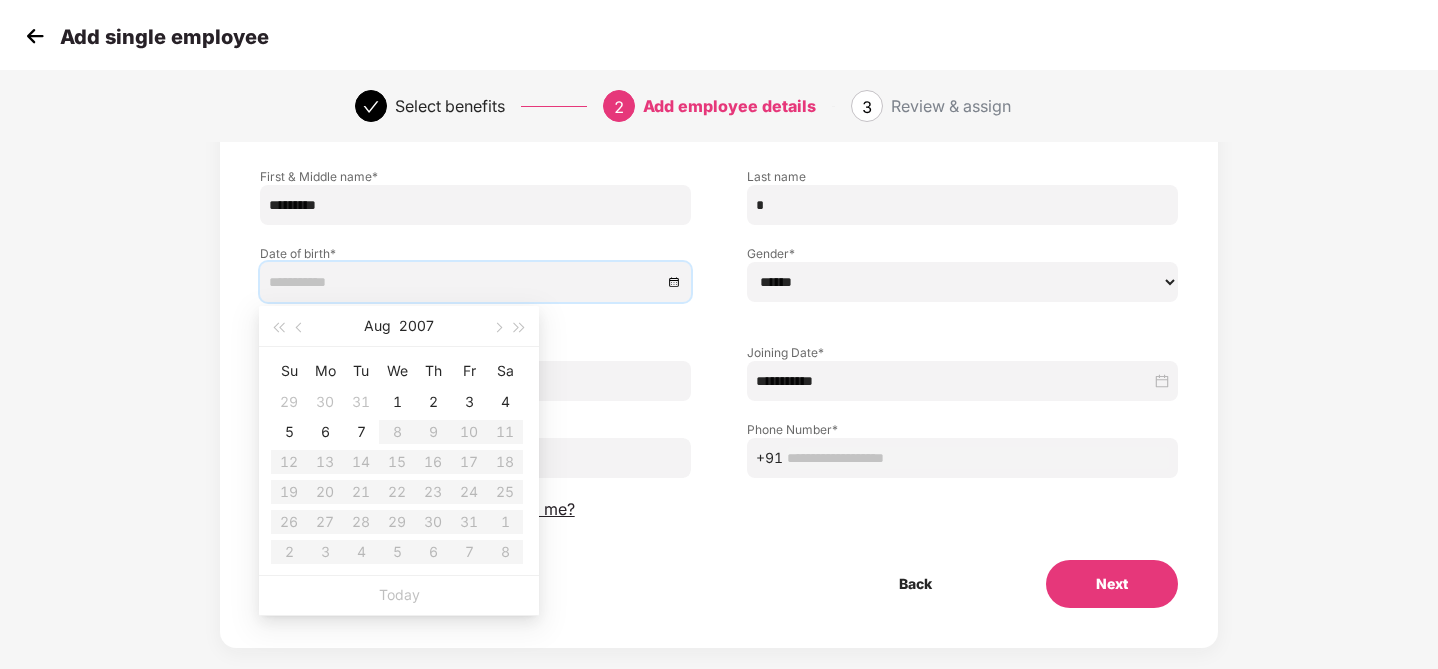 click on "Aug 2007" at bounding box center (399, 326) 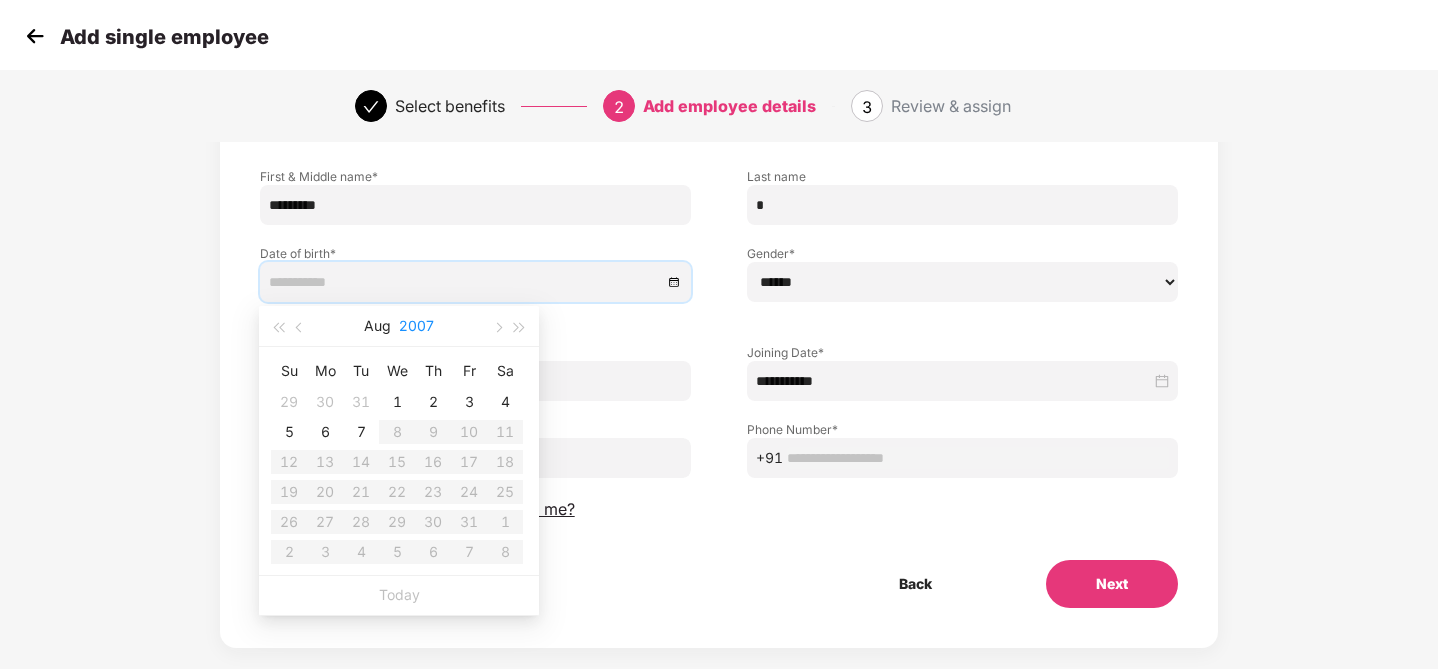 click on "2007" at bounding box center [416, 326] 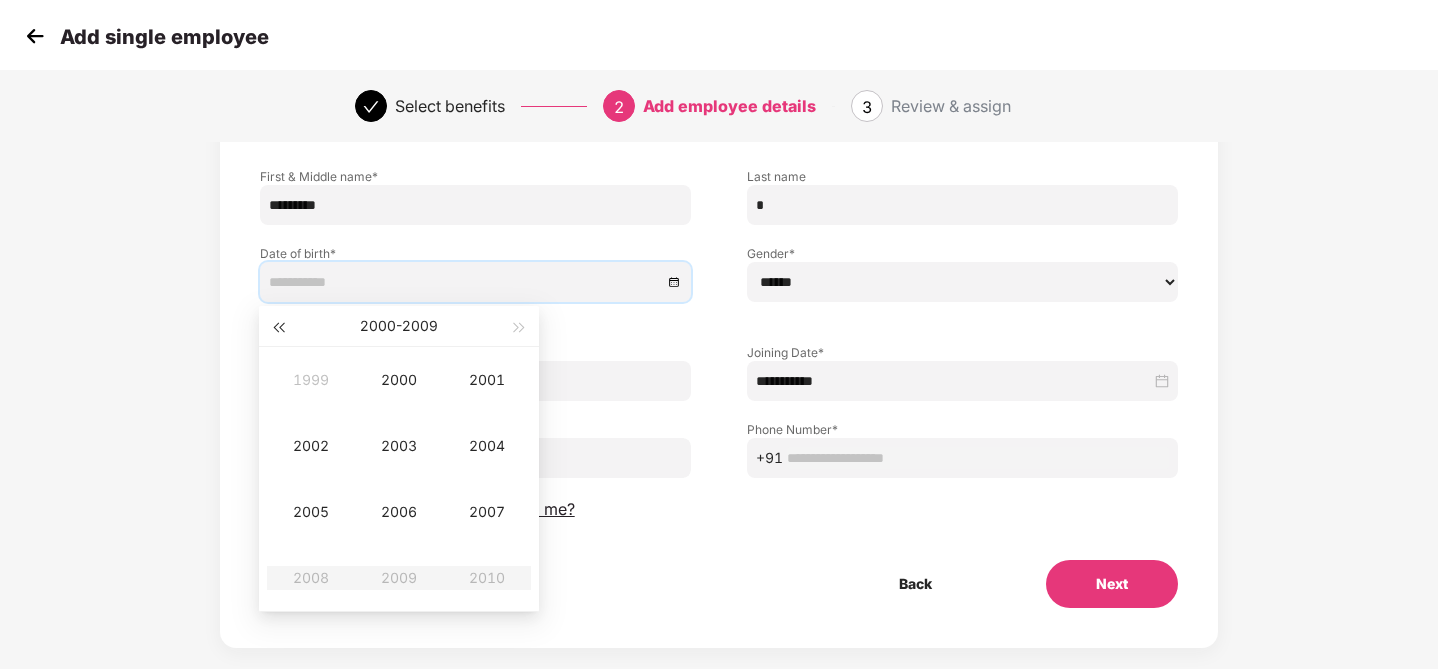 click at bounding box center (278, 326) 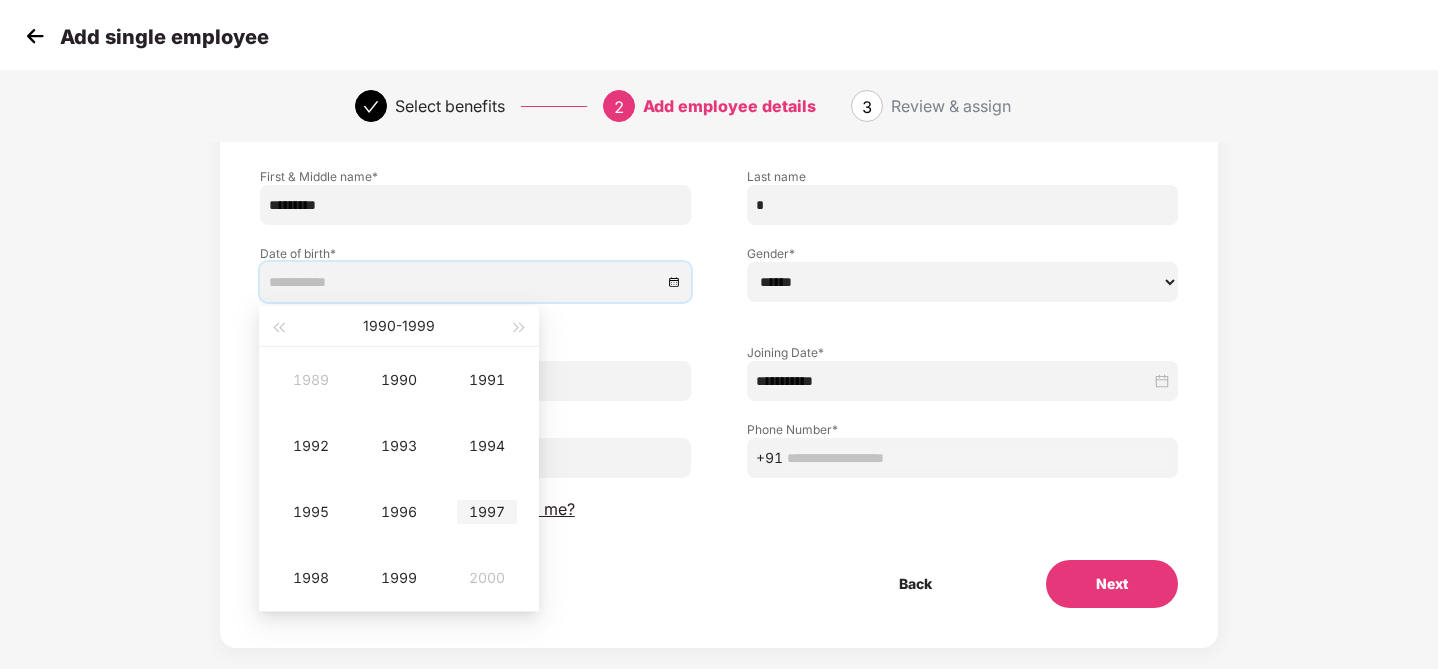 type on "**********" 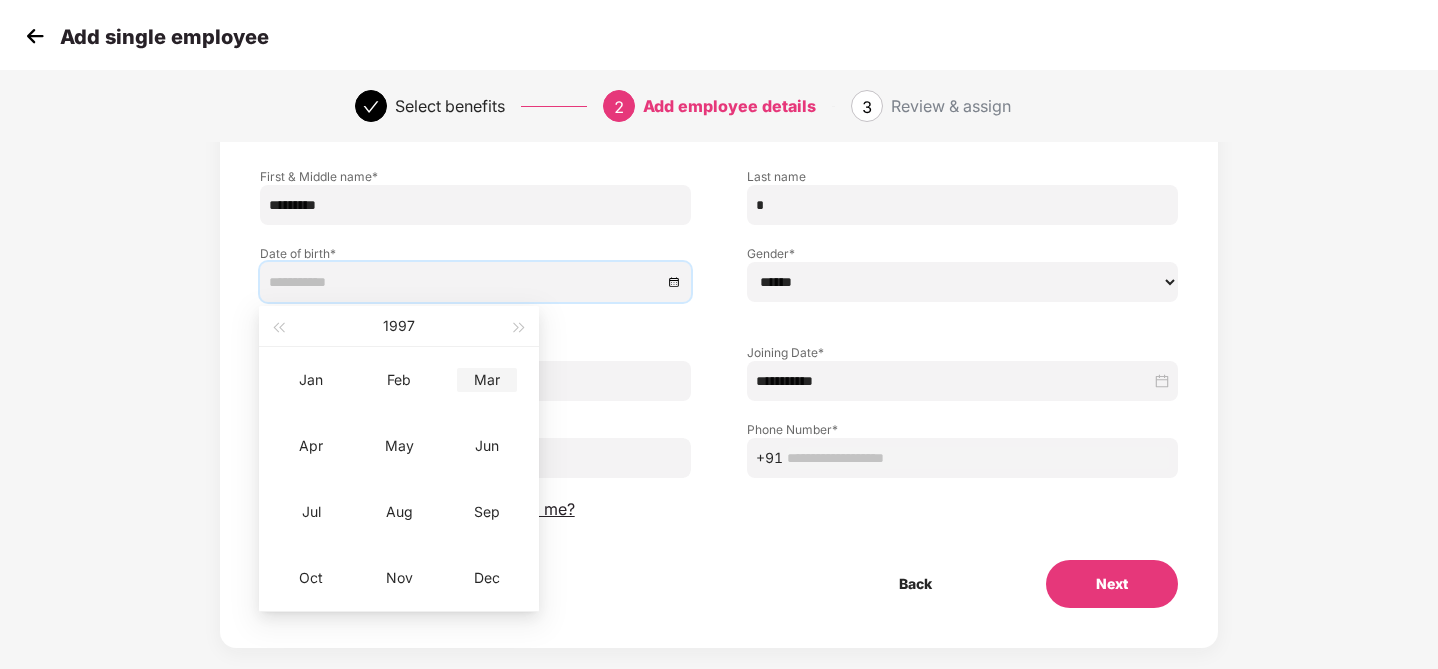 type on "**********" 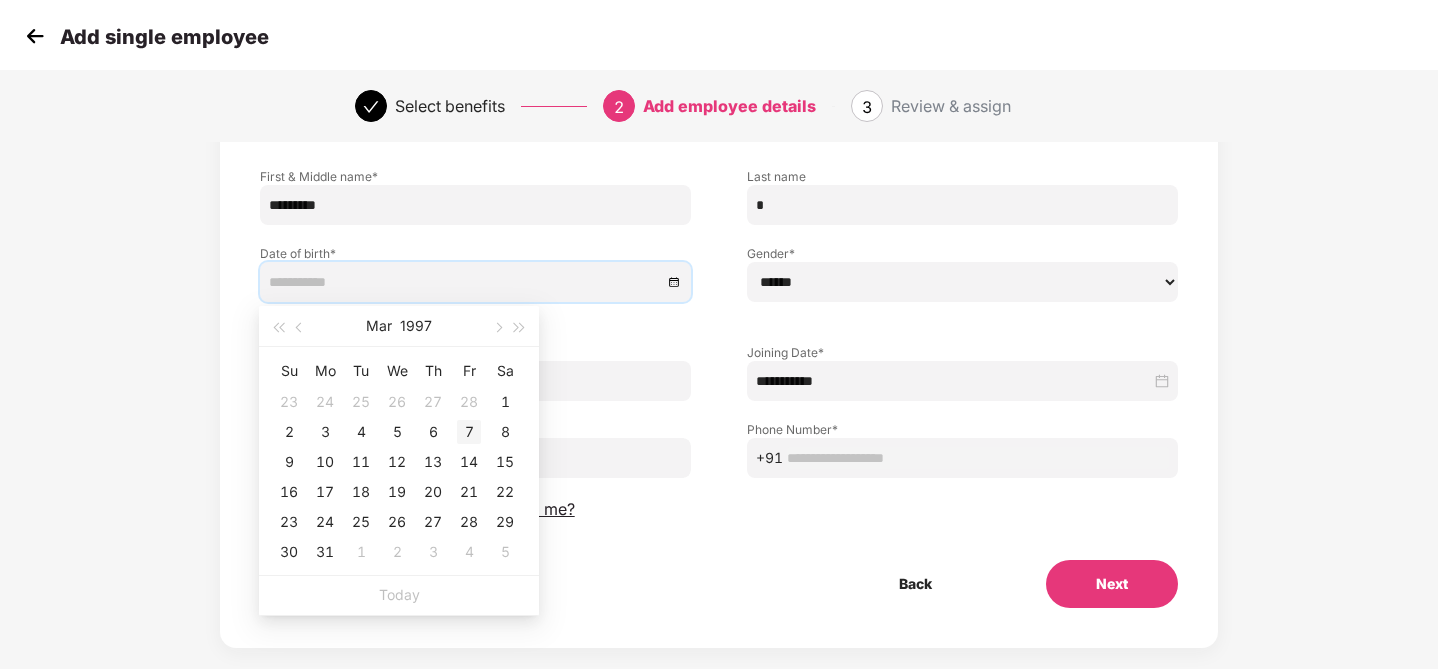 click on "7" at bounding box center (469, 432) 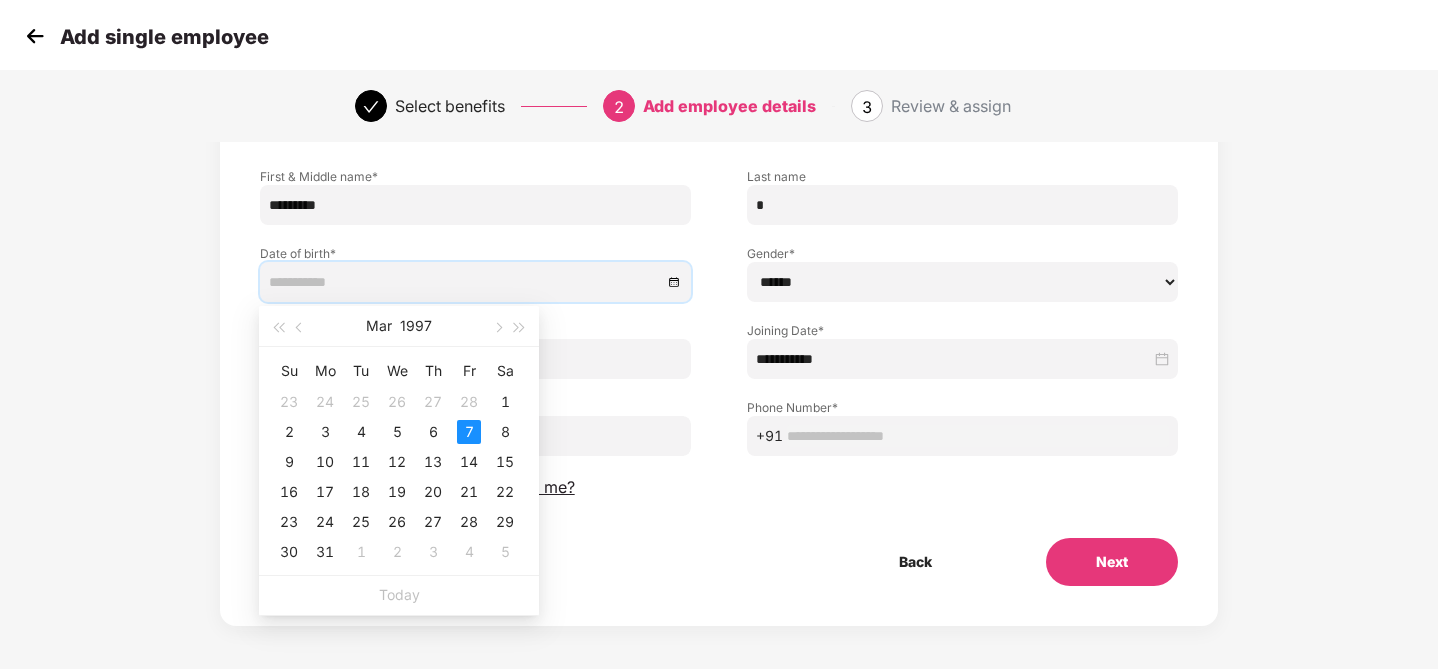 type on "**********" 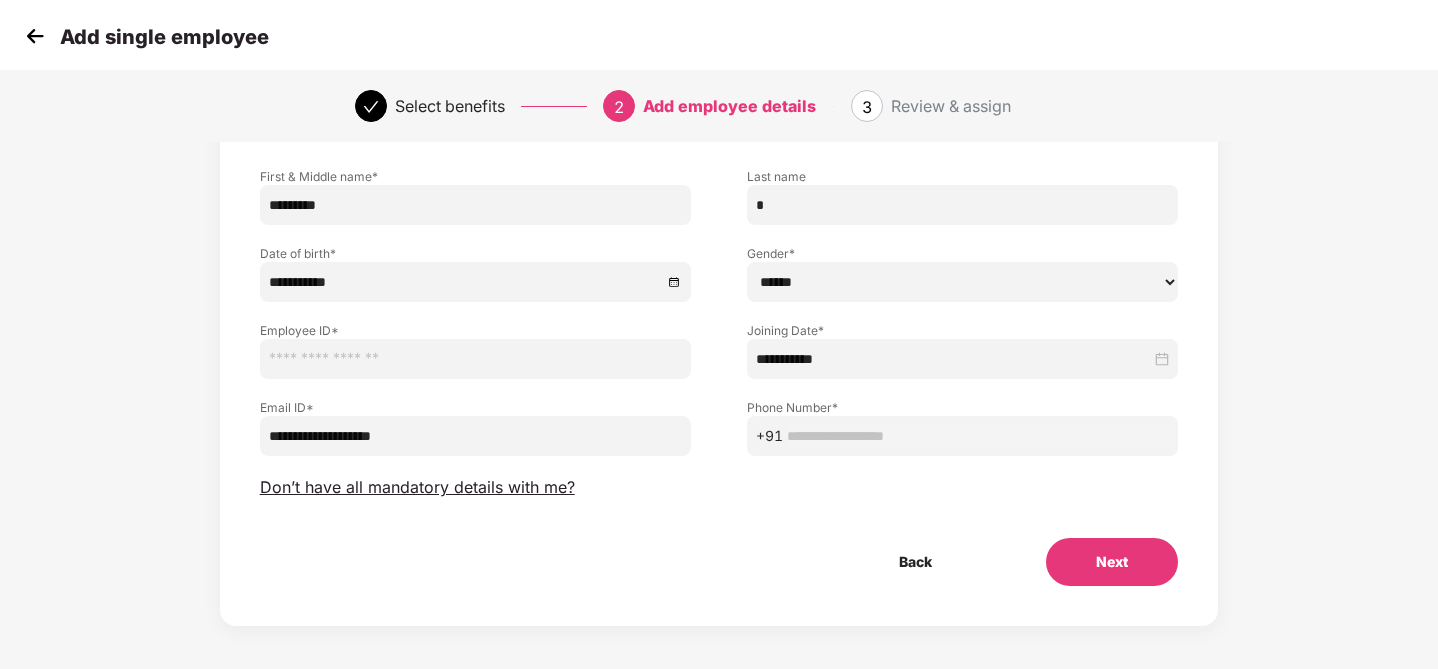 click on "Employee ID  *" at bounding box center [475, 340] 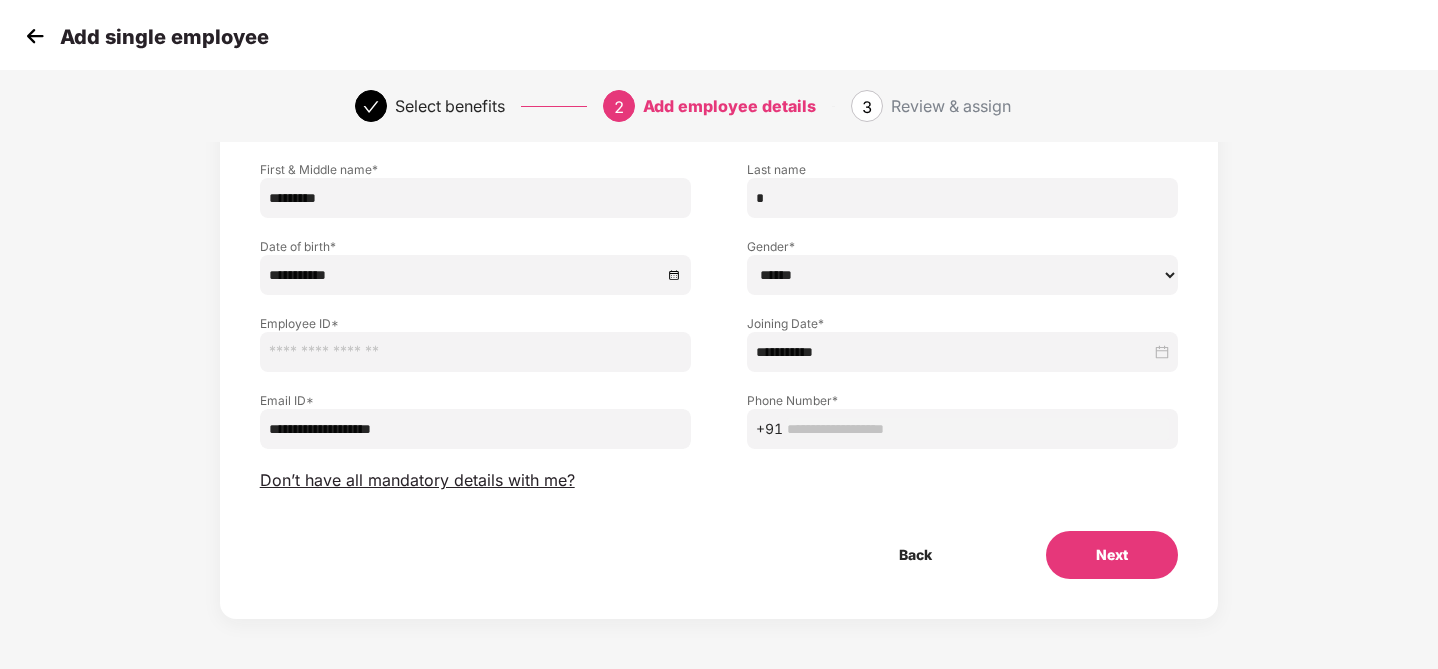click at bounding box center (978, 429) 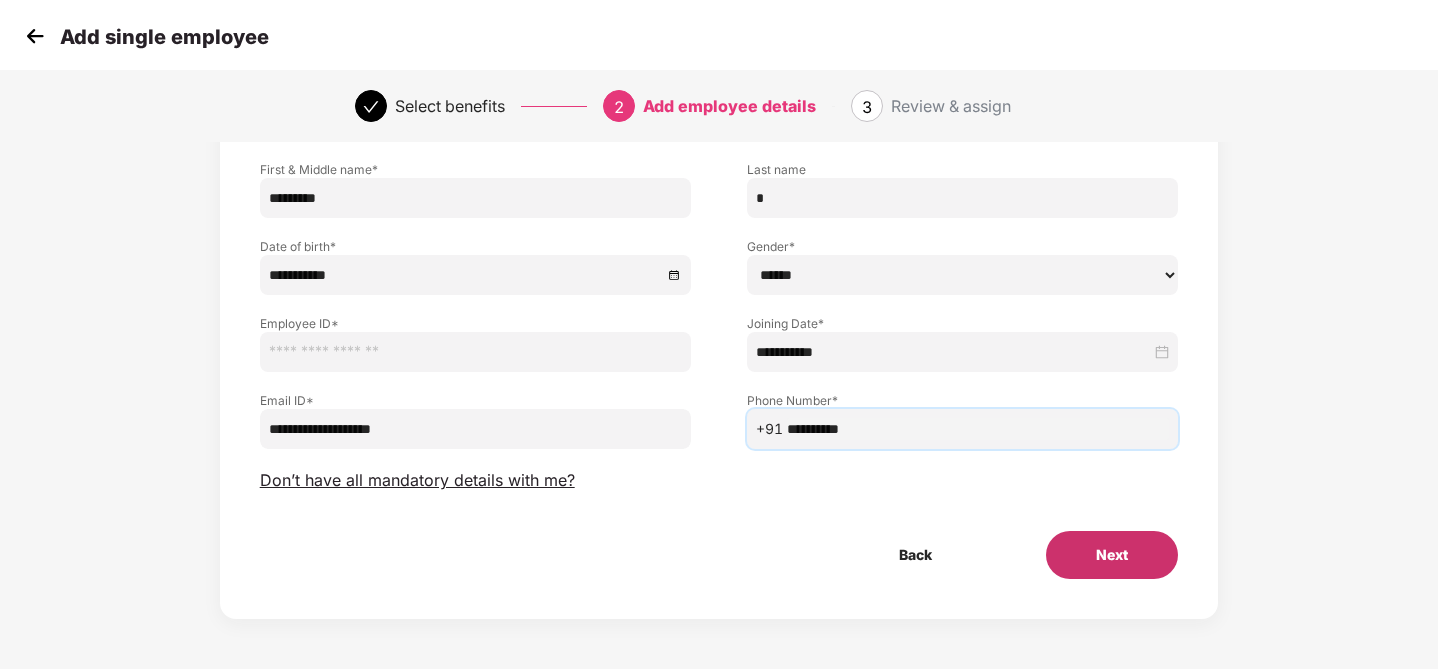type on "**********" 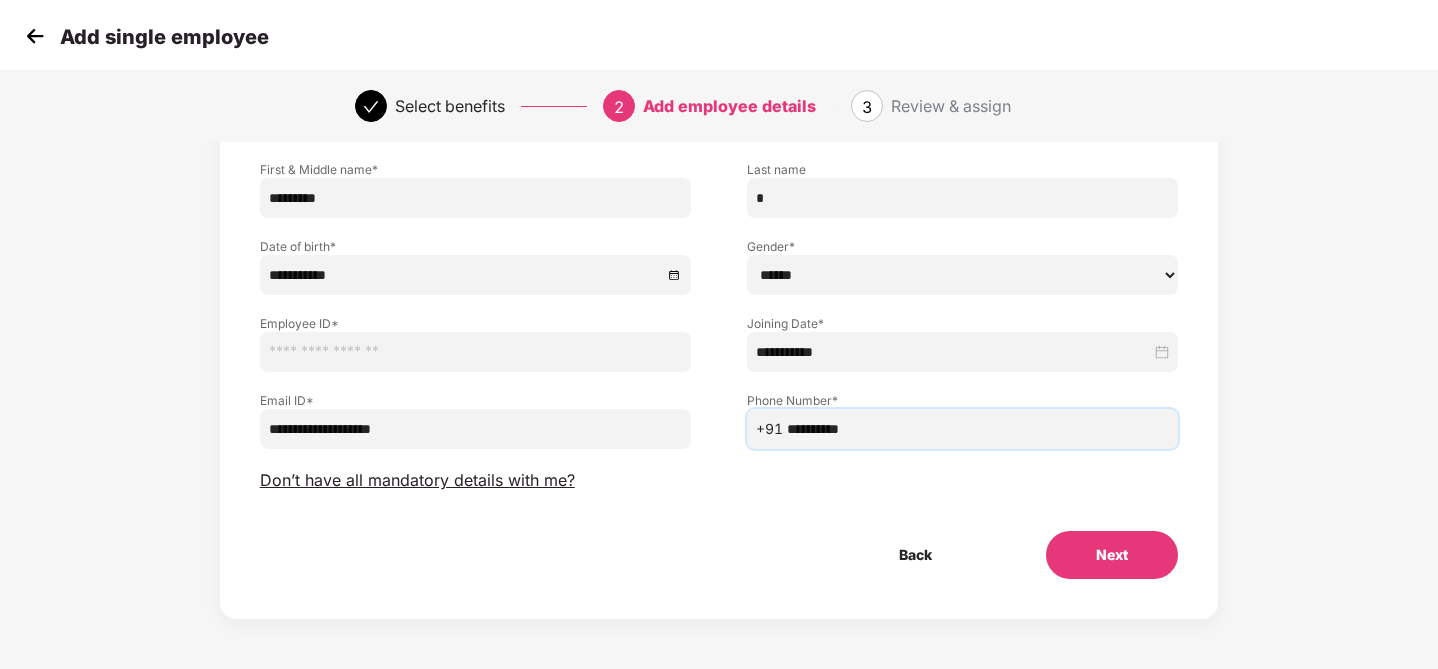 click on "Next" at bounding box center [1112, 555] 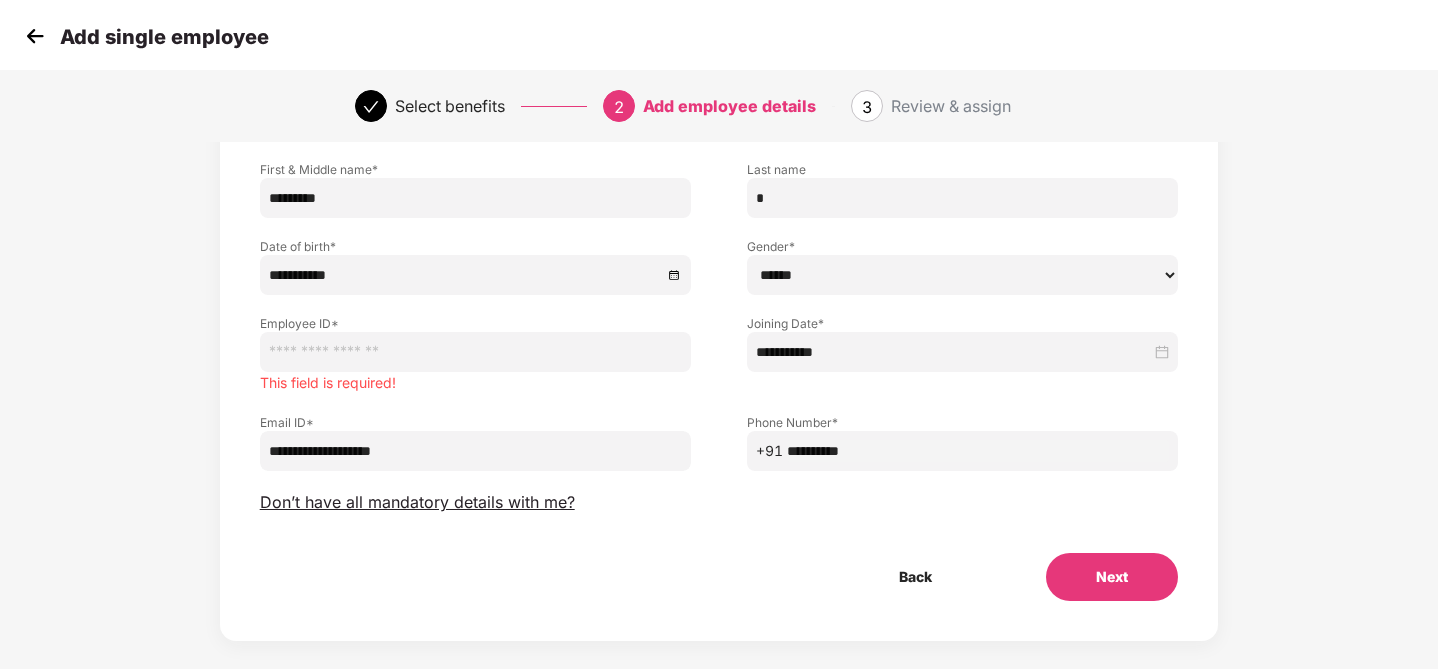 click at bounding box center (475, 352) 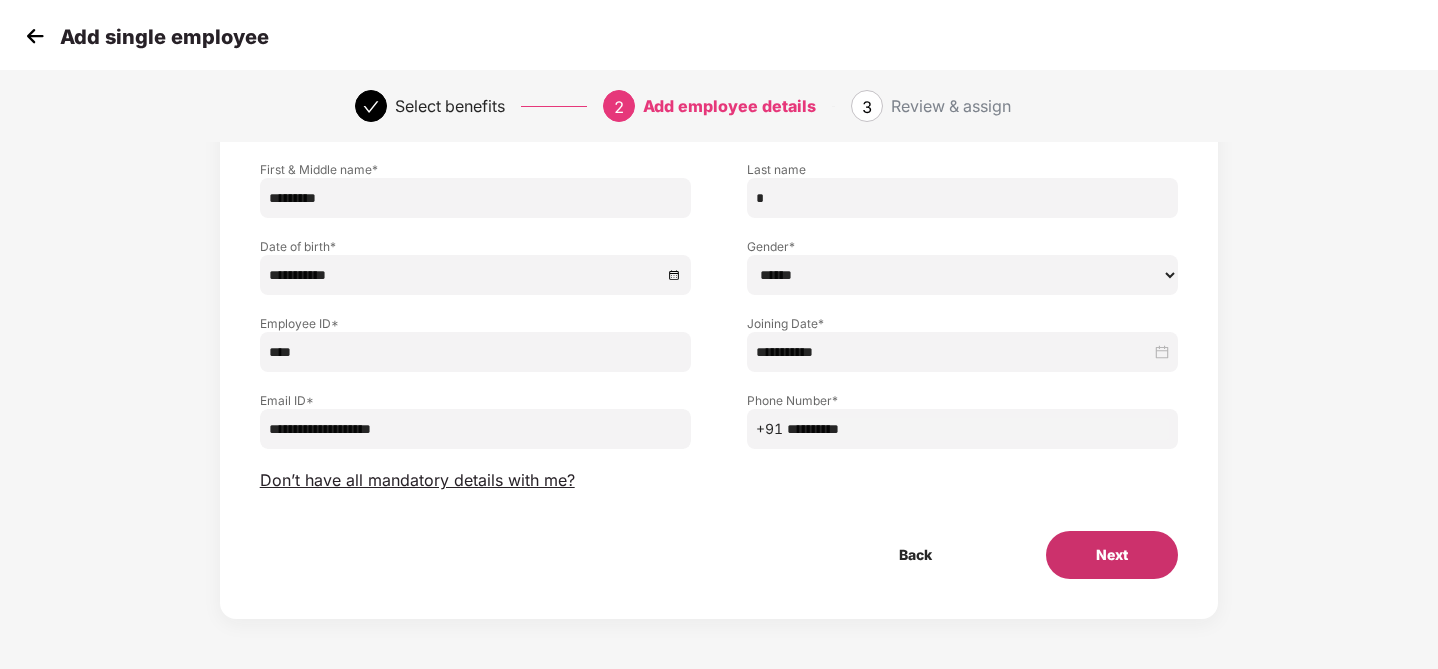 type on "****" 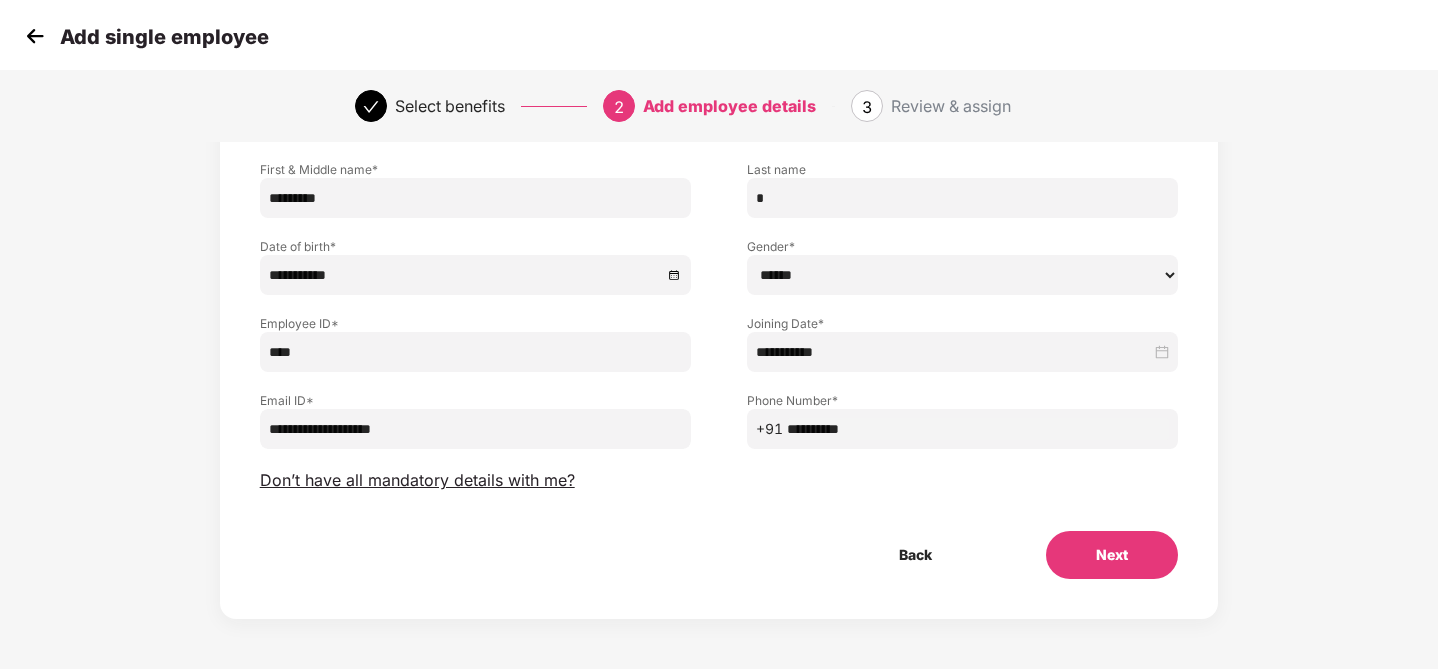 click on "Next" at bounding box center [1112, 555] 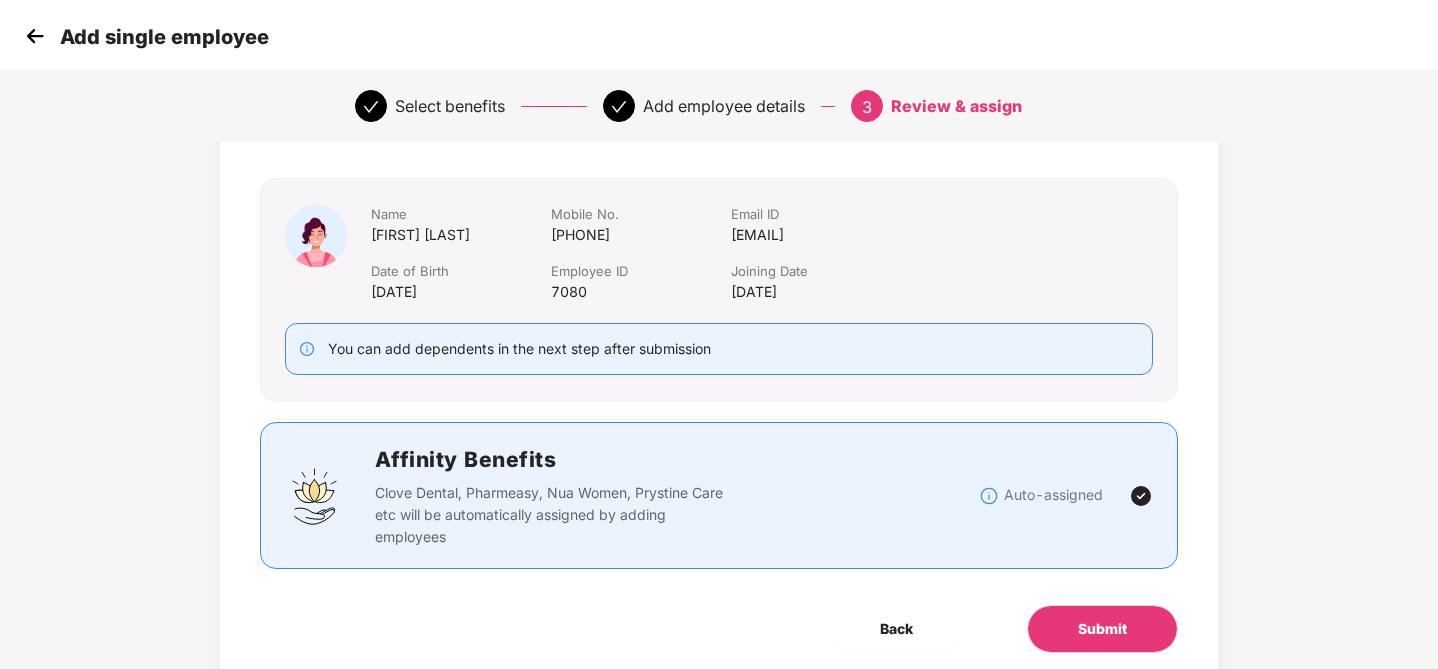 scroll, scrollTop: 169, scrollLeft: 0, axis: vertical 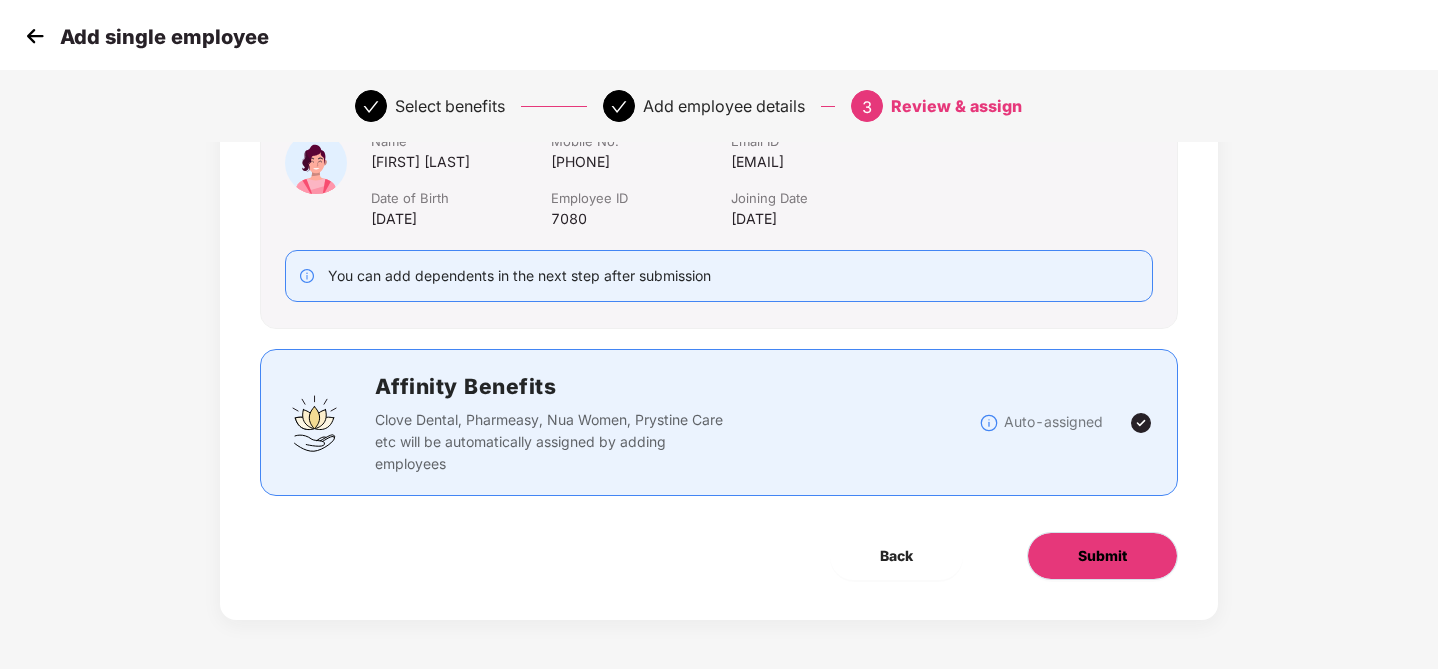 click on "Submit" at bounding box center (1102, 556) 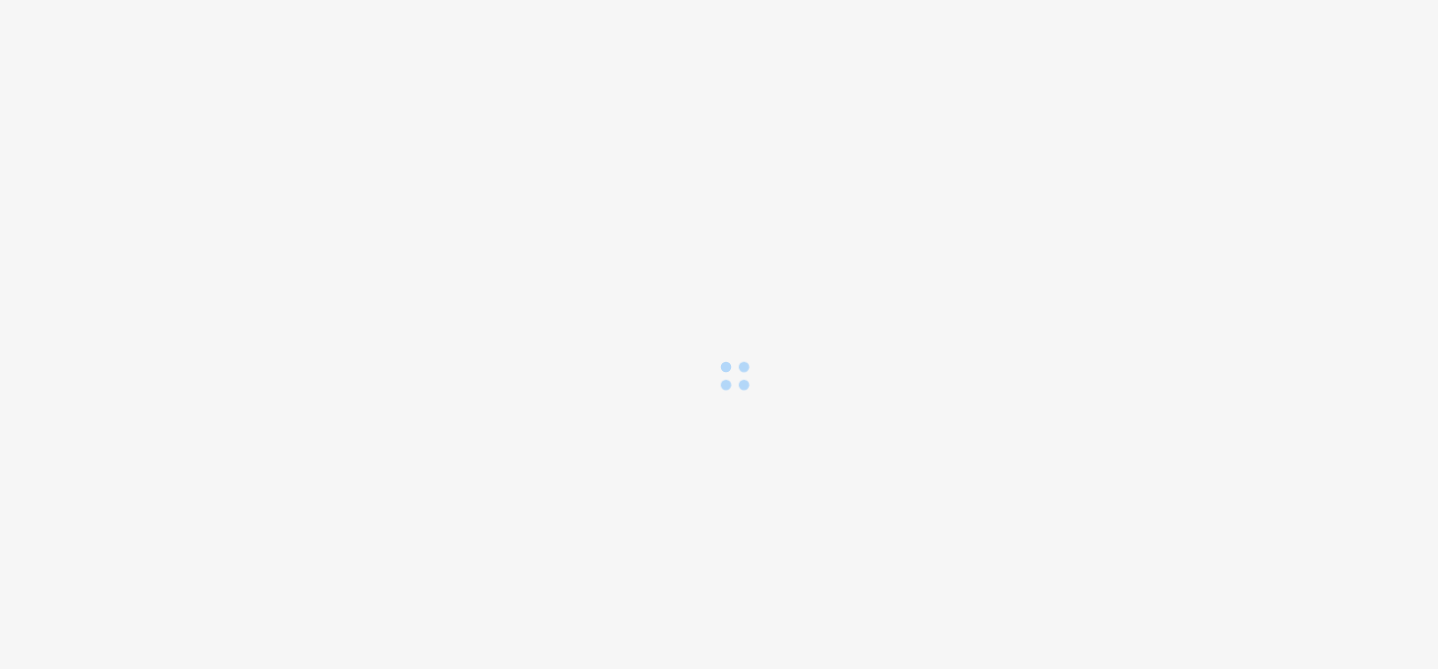 scroll, scrollTop: 0, scrollLeft: 0, axis: both 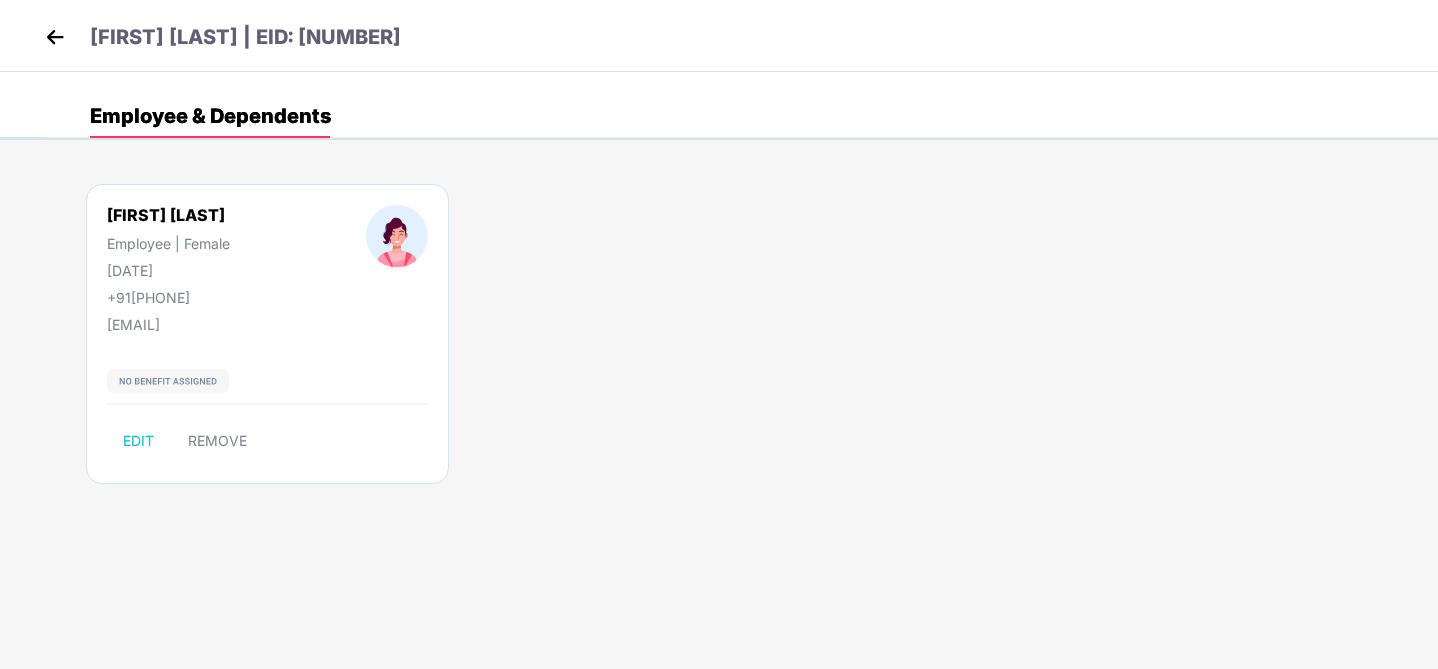 click at bounding box center [55, 37] 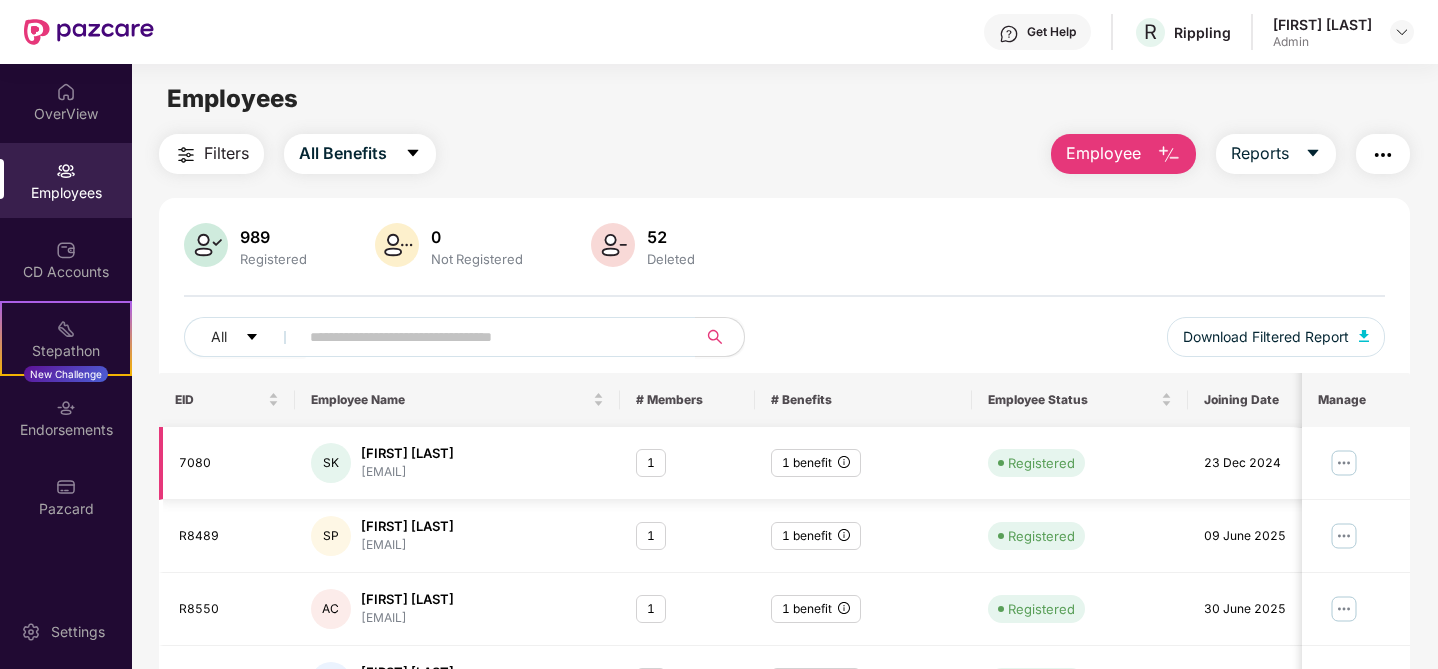 click at bounding box center [1343, 463] 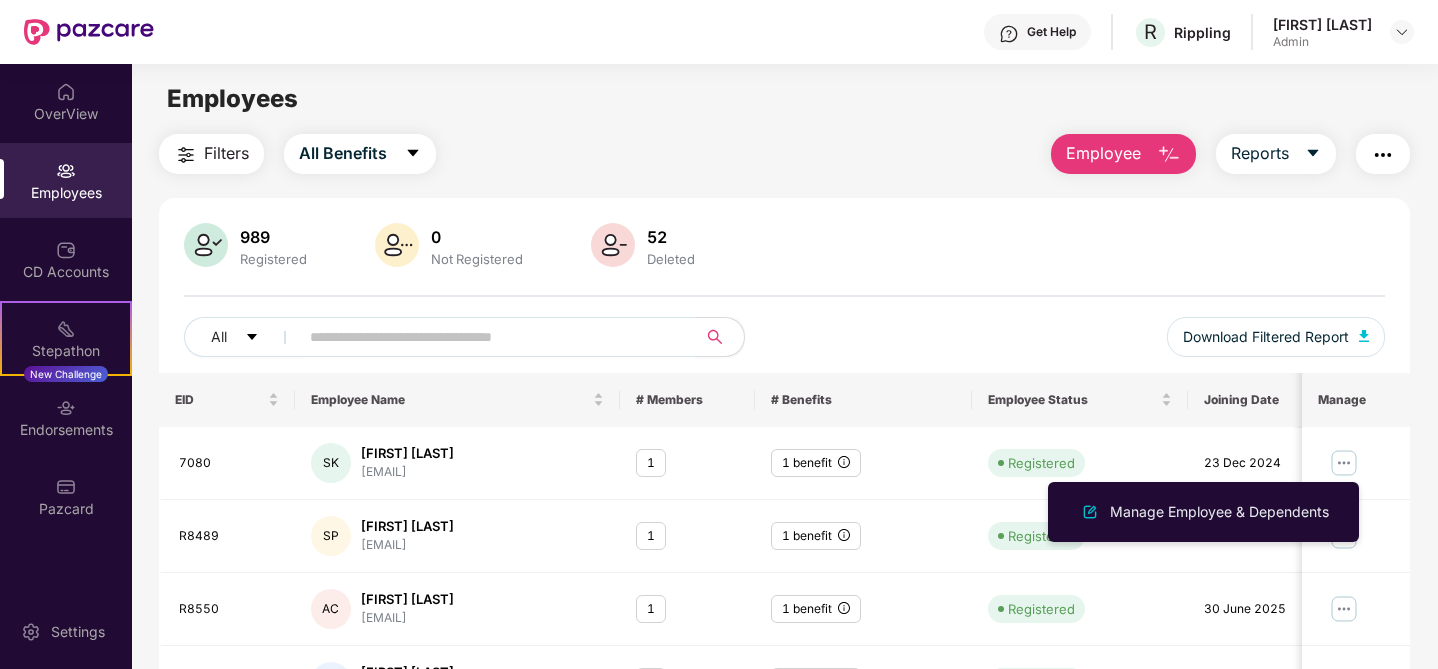 click on "989 Registered 0 Not Registered 52 Deleted All Download Filtered Report" at bounding box center (784, 298) 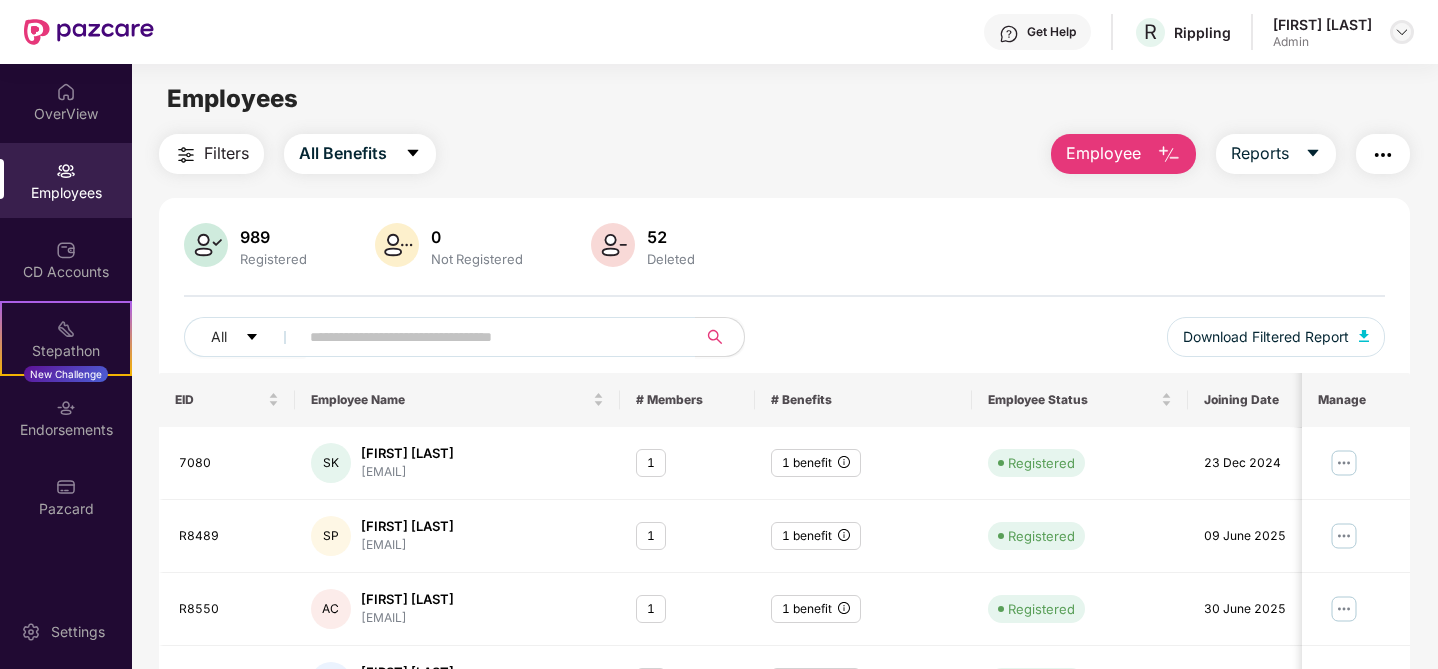 click at bounding box center [1402, 32] 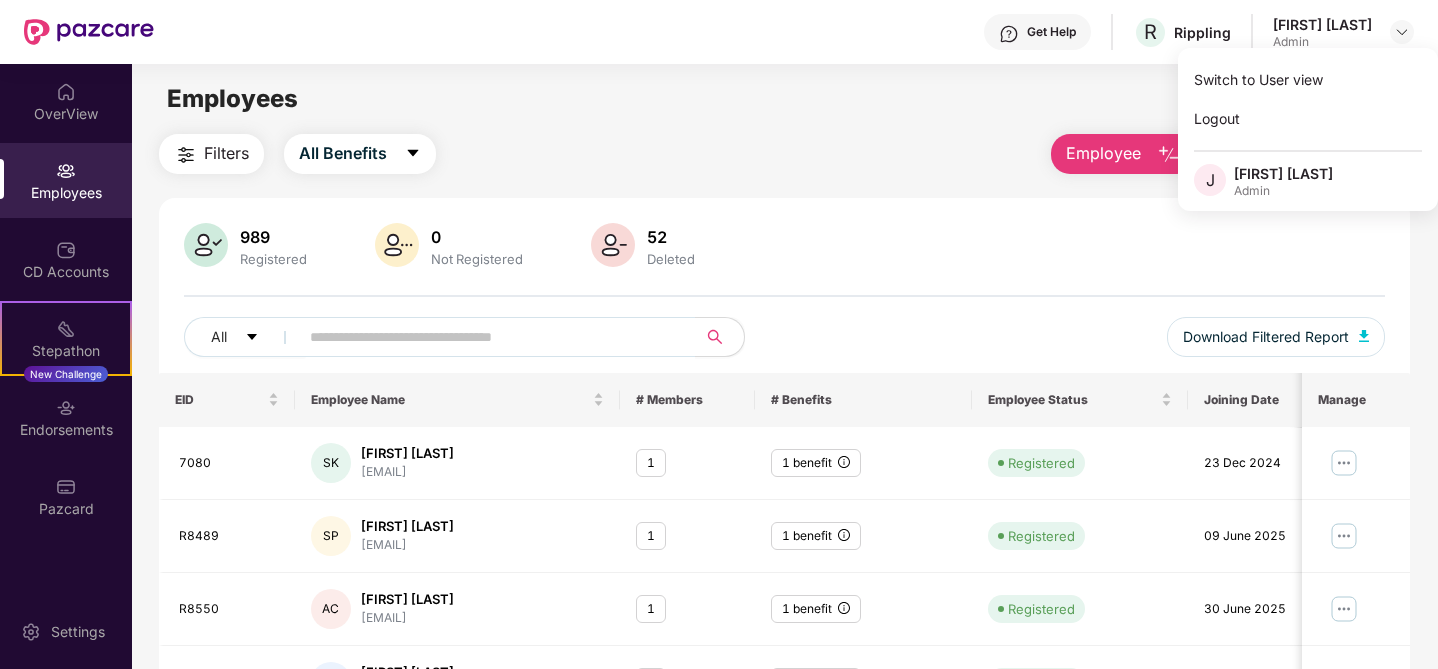 click on "Employees Filters All Benefits Employee  Reports 989 Registered 0 Not Registered 52 Deleted All Download Filtered Report EID Employee Name # Members # Benefits Employee Status Joining Date Manage               [NUMBER] [INITIALS] [FIRST] [LAST]   [EMAIL] 1 1 benefit    Registered [DATE] [DOCUMENT_ID] SP [FIRST] [LAST]   [EMAIL] 1 1 benefit    Registered [DATE] [DOCUMENT_ID] AC [FIRST] [LAST]   [EMAIL] 1 1 benefit    Registered [DATE] [DOCUMENT_ID] SJ [FIRST] [LAST]   [EMAIL] 1 1 benefit    Registered [DATE] [DOCUMENT_ID] SN [FIRST] [LAST]   [EMAIL] 3 1 benefit    Registered [DATE] [DOCUMENT_ID] HK [FIRST] [LAST]   [EMAIL] 1 1 benefit    Registered [DATE] [DOCUMENT_ID] LM [FIRST] [LAST] [LAST]   [EMAIL] 1 1 benefit    Registered [DATE] [DOCUMENT_ID] SN [FIRST] [LAST]   [EMAIL] 1 1 benefit    Registered [DATE] [DOCUMENT_ID] AK [FIRST] [LAST]   [EMAIL] 1 1 benefit    Registered [DATE] [DOCUMENT_ID] NS   1" at bounding box center [784, 398] 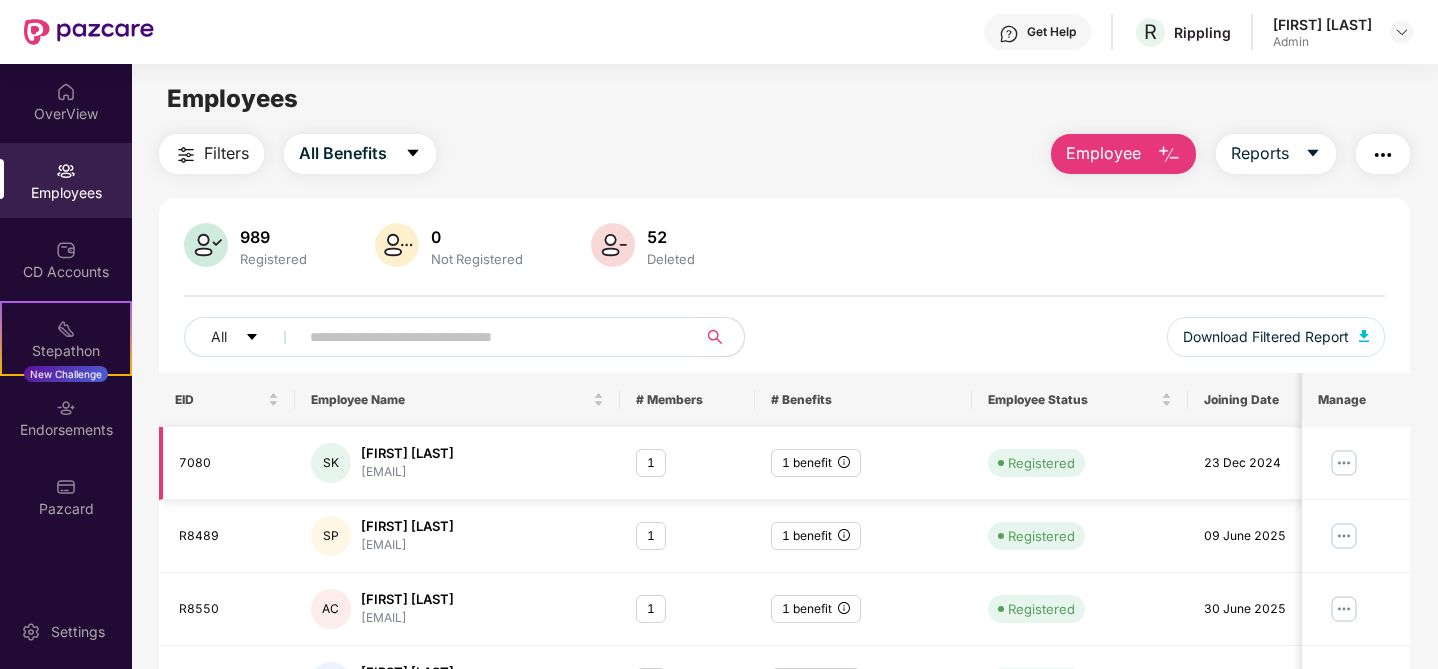click at bounding box center (1343, 463) 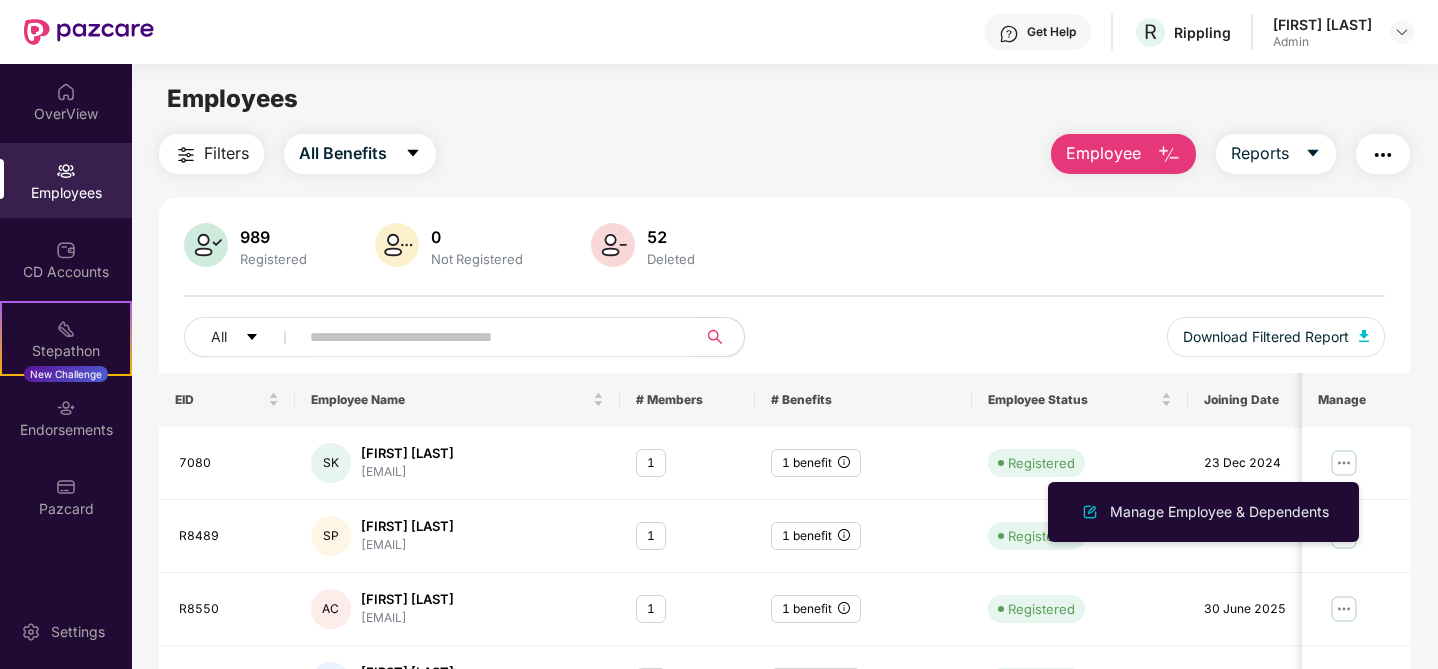 click on "989 Registered 0 Not Registered 52 Deleted" at bounding box center (784, 247) 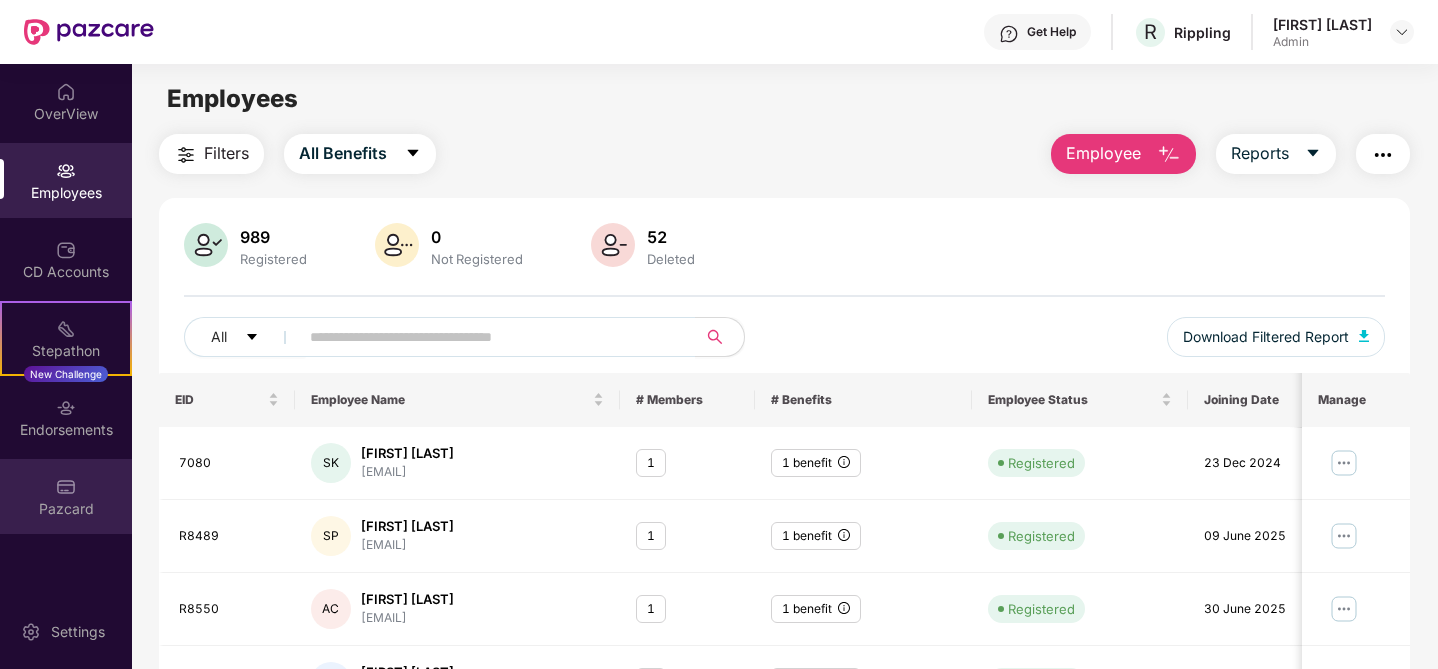 click at bounding box center (66, 487) 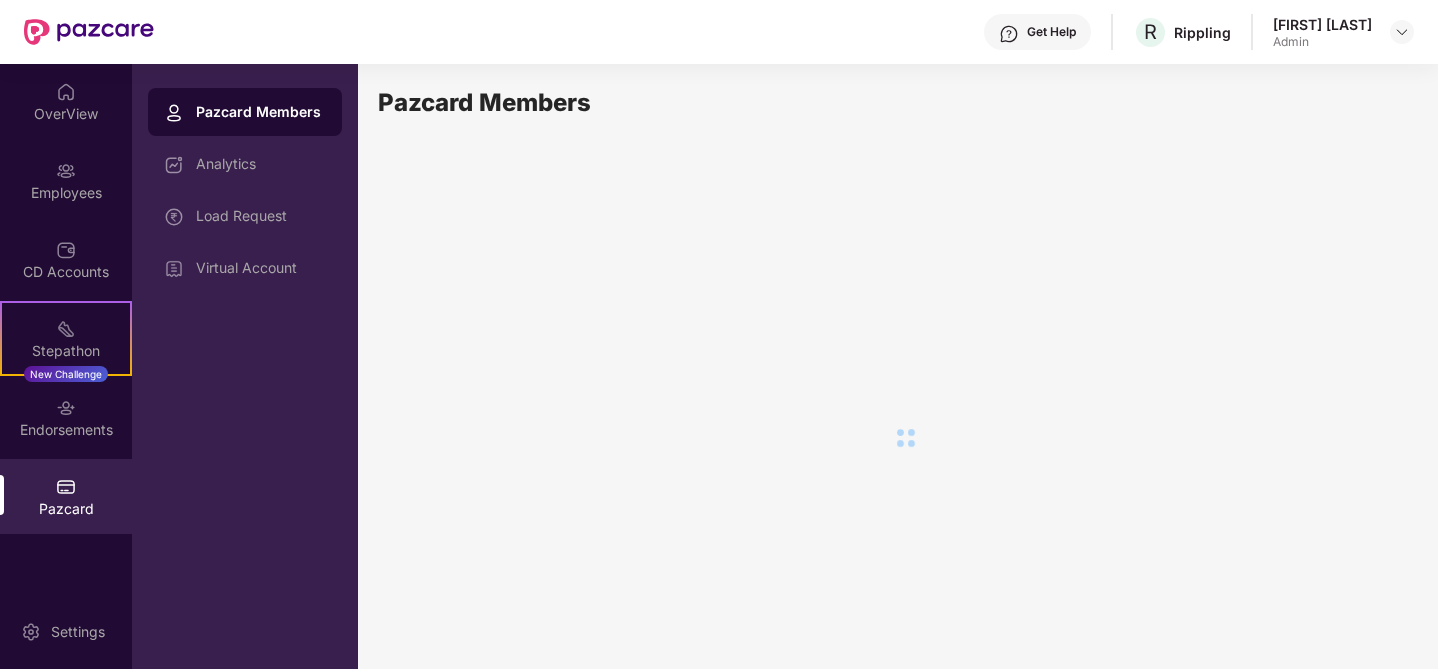 click on "Pazcard Members" at bounding box center (261, 112) 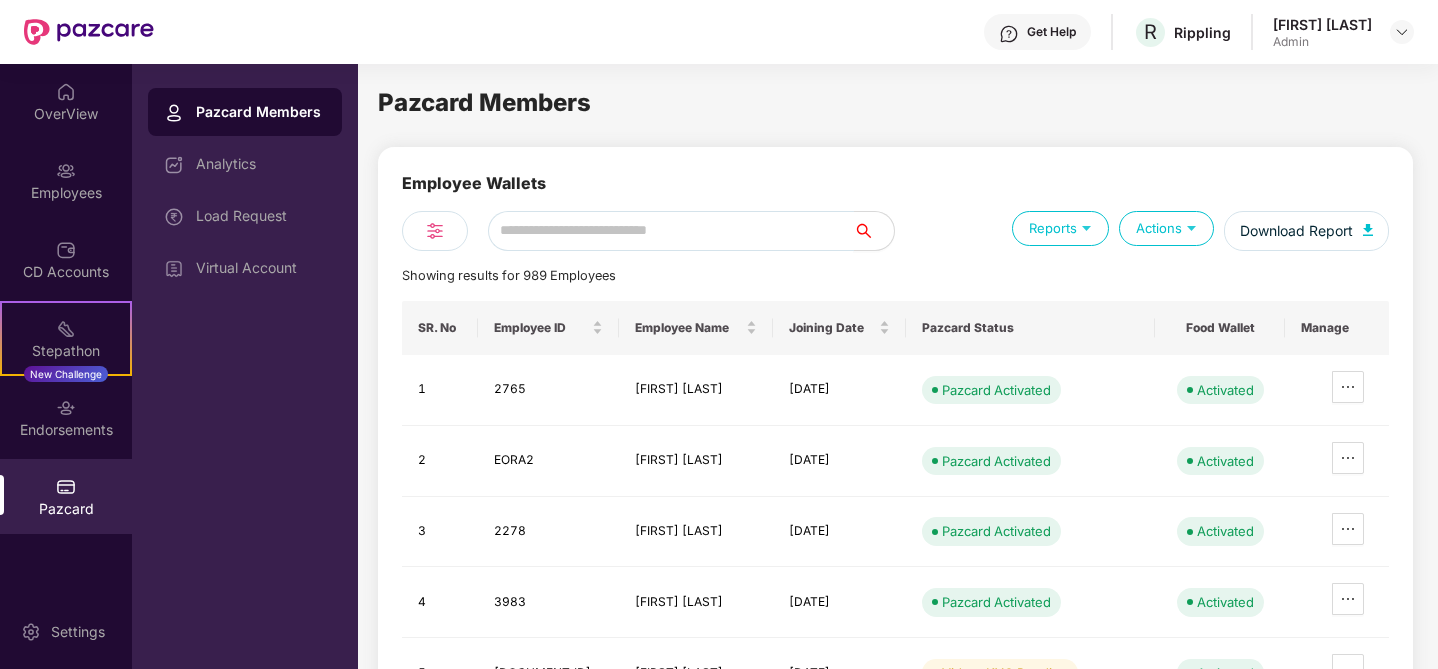 click at bounding box center (671, 231) 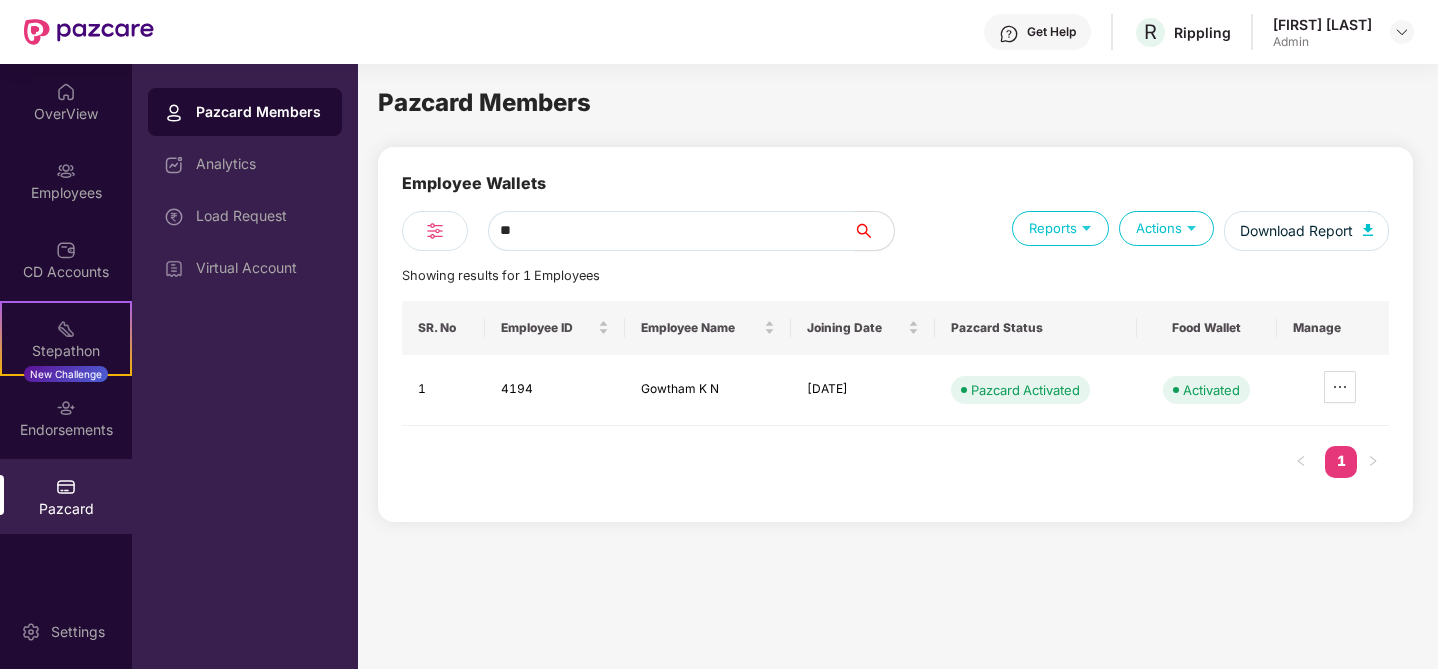 type on "*" 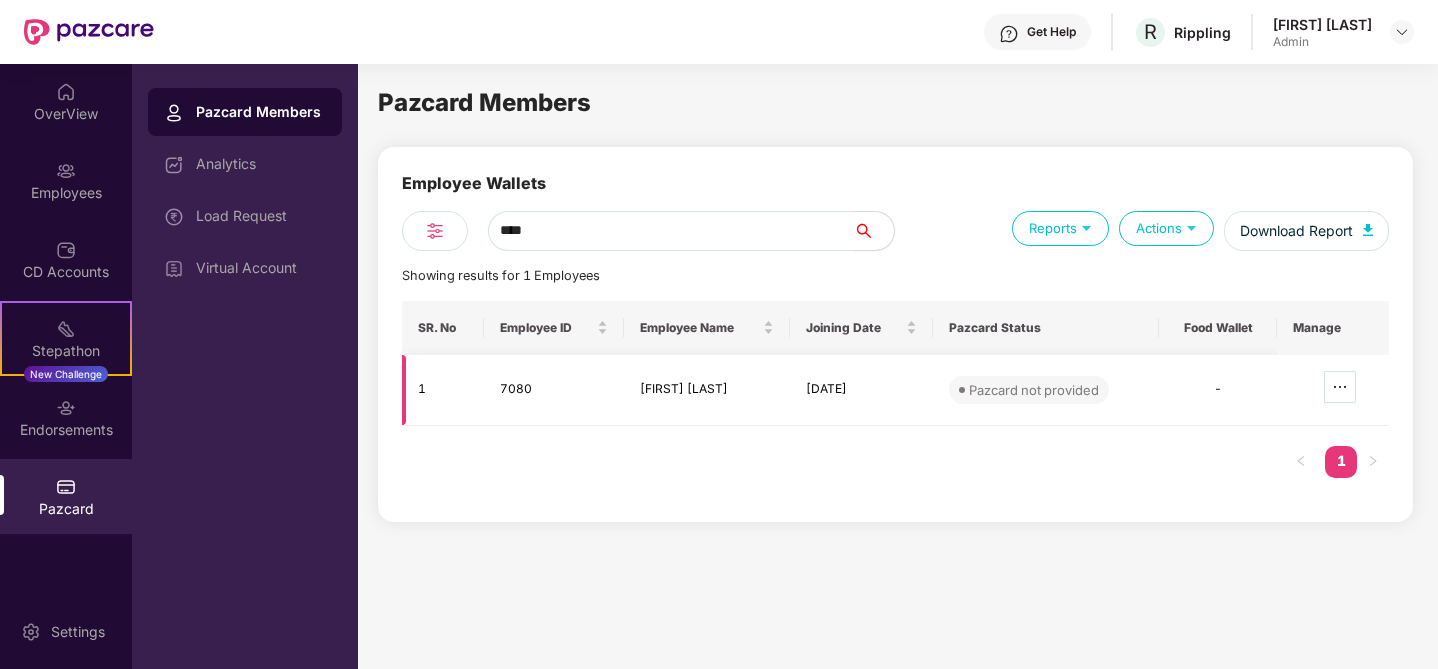 type on "****" 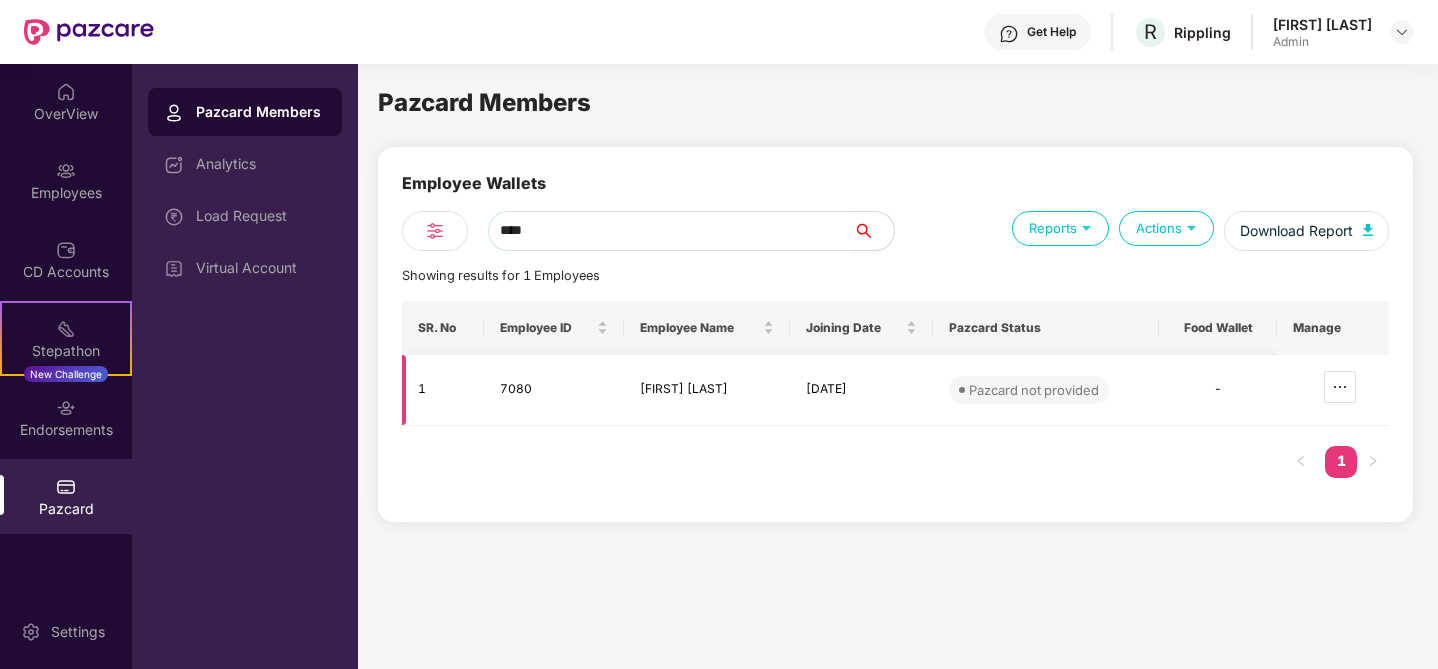 click 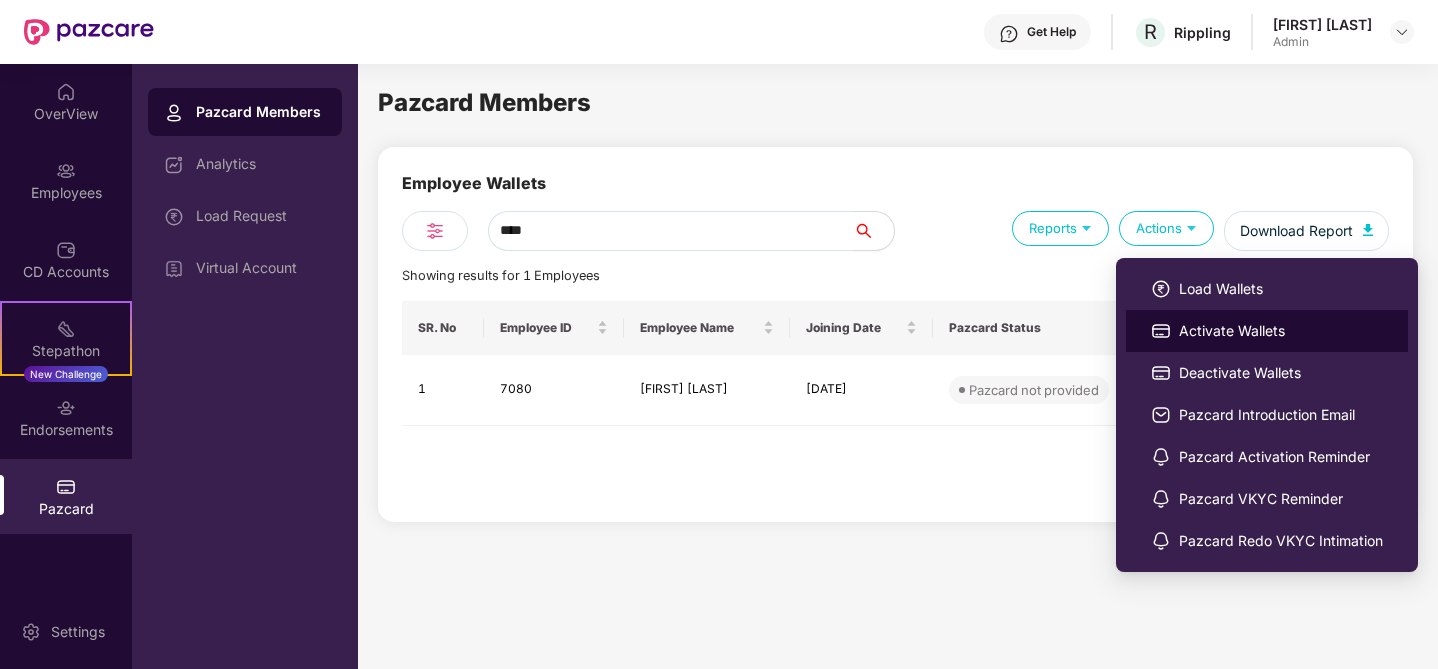 click on "Activate Wallets" at bounding box center [1281, 331] 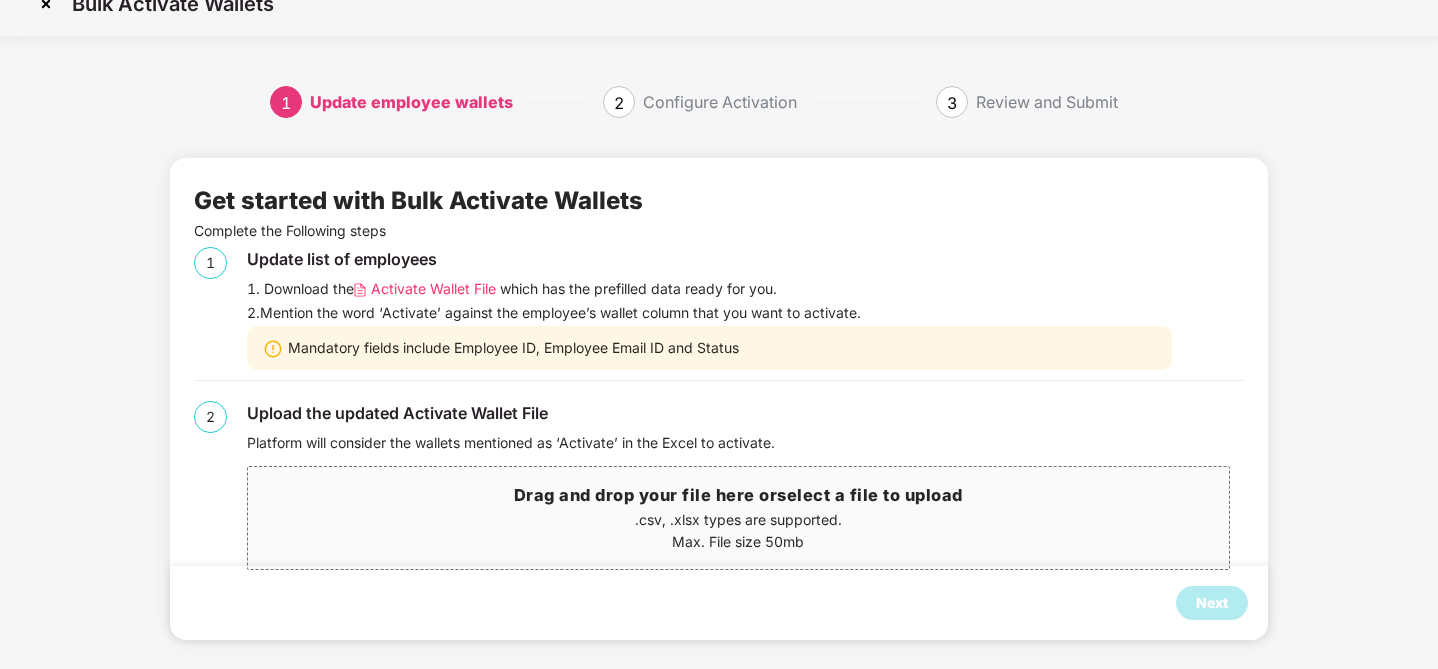 scroll, scrollTop: 38, scrollLeft: 0, axis: vertical 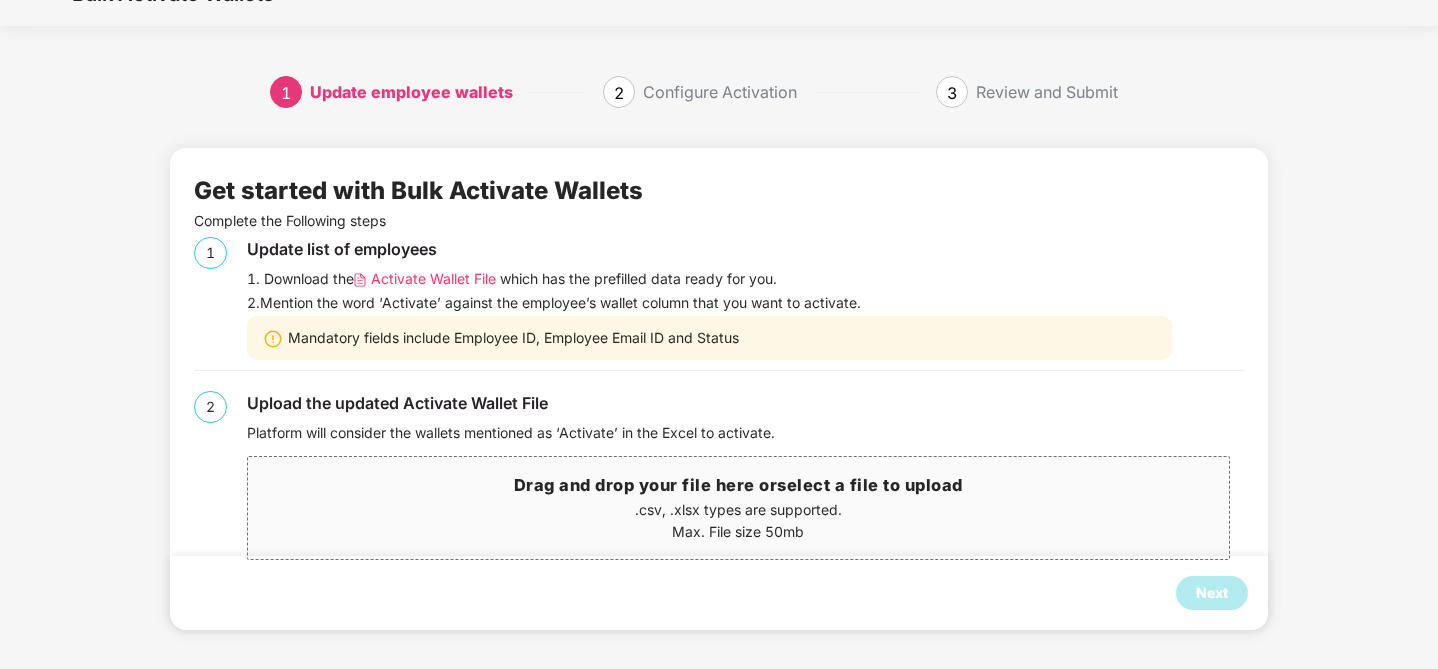 click on "Activate Wallet File" at bounding box center (433, 279) 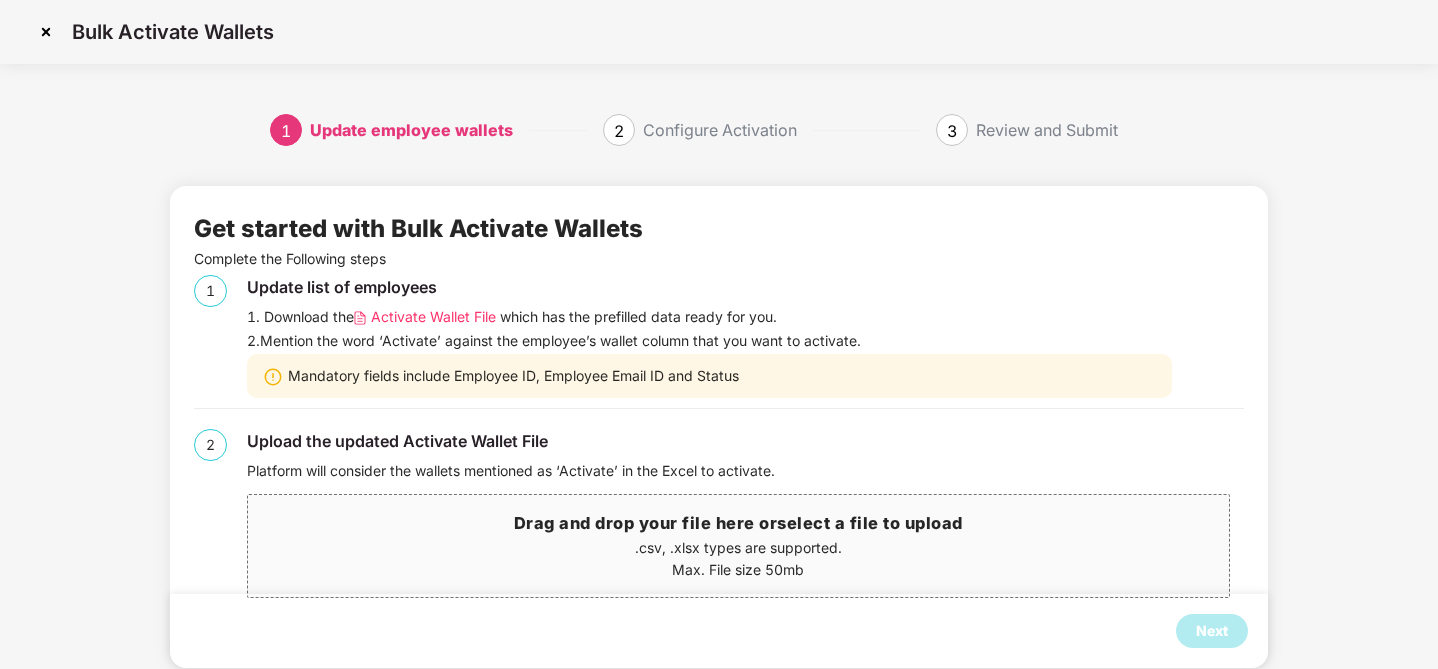 click at bounding box center [46, 32] 